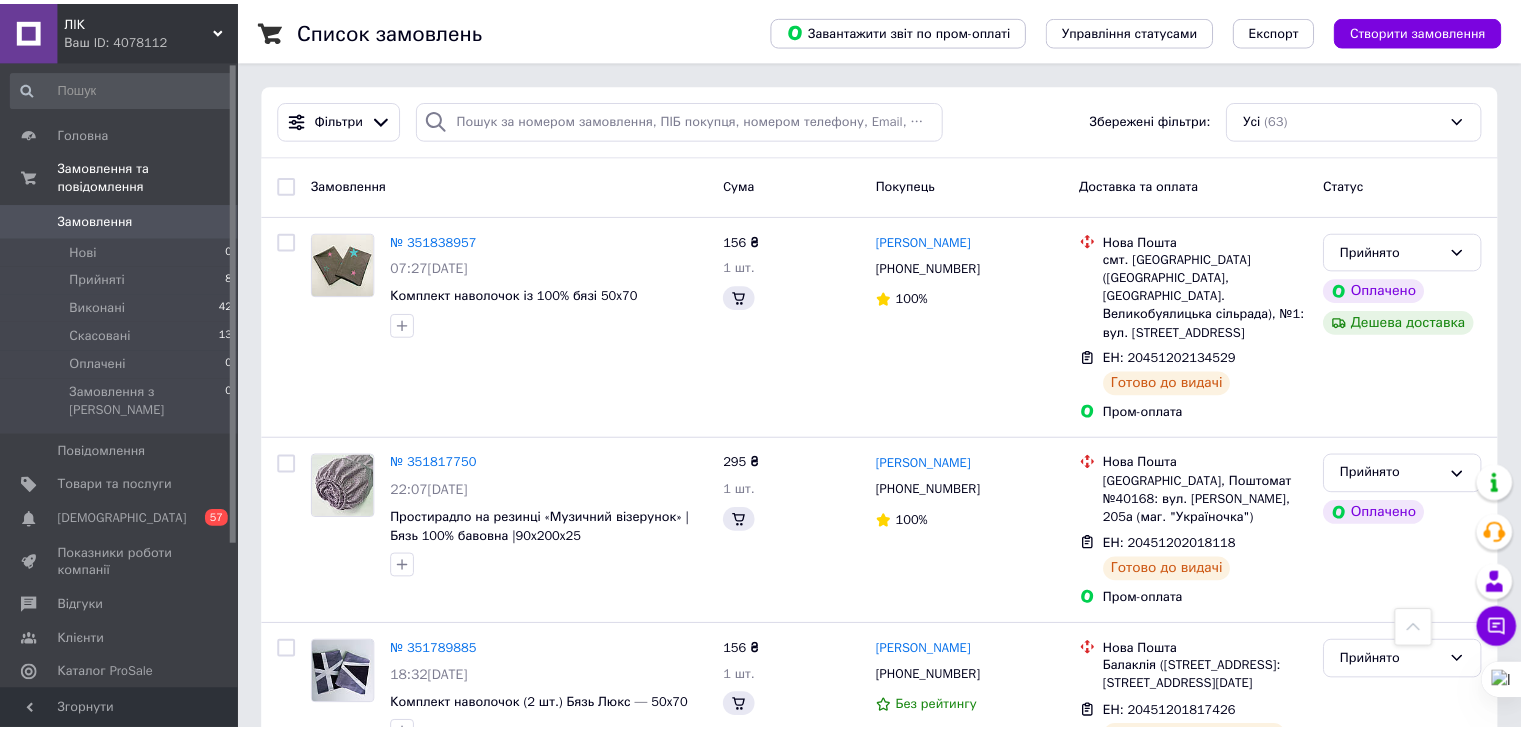 scroll, scrollTop: 400, scrollLeft: 0, axis: vertical 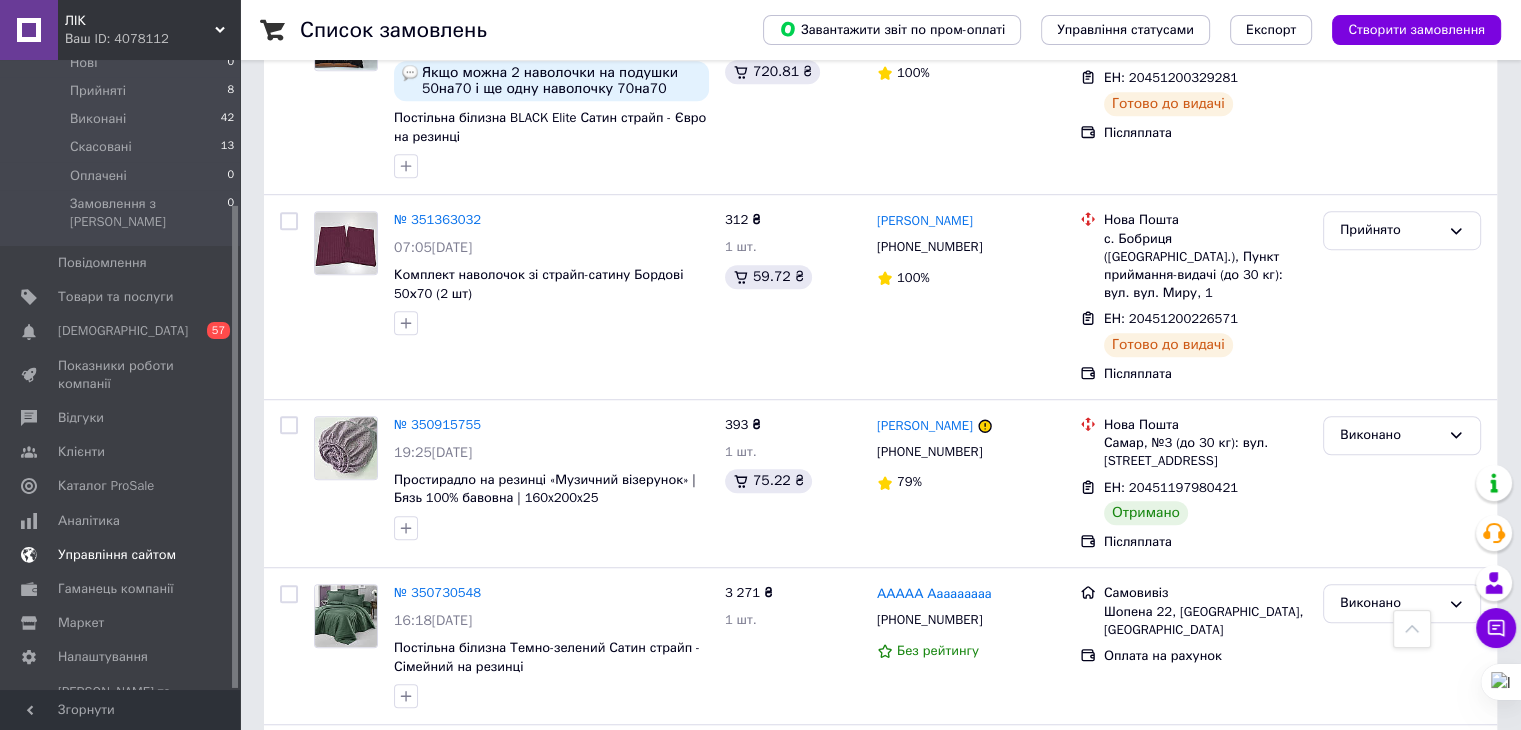 click on "Управління сайтом" at bounding box center [117, 555] 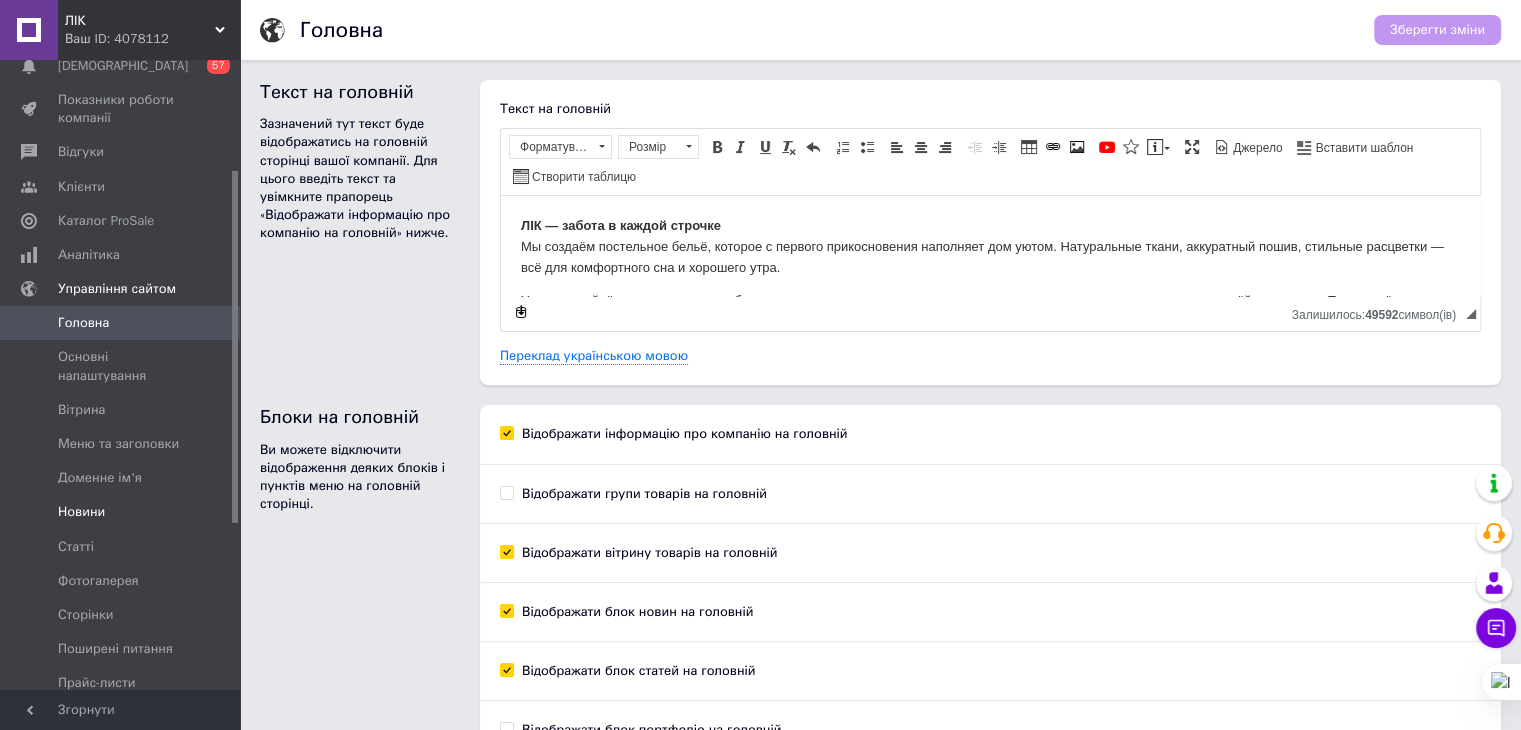 scroll, scrollTop: 0, scrollLeft: 0, axis: both 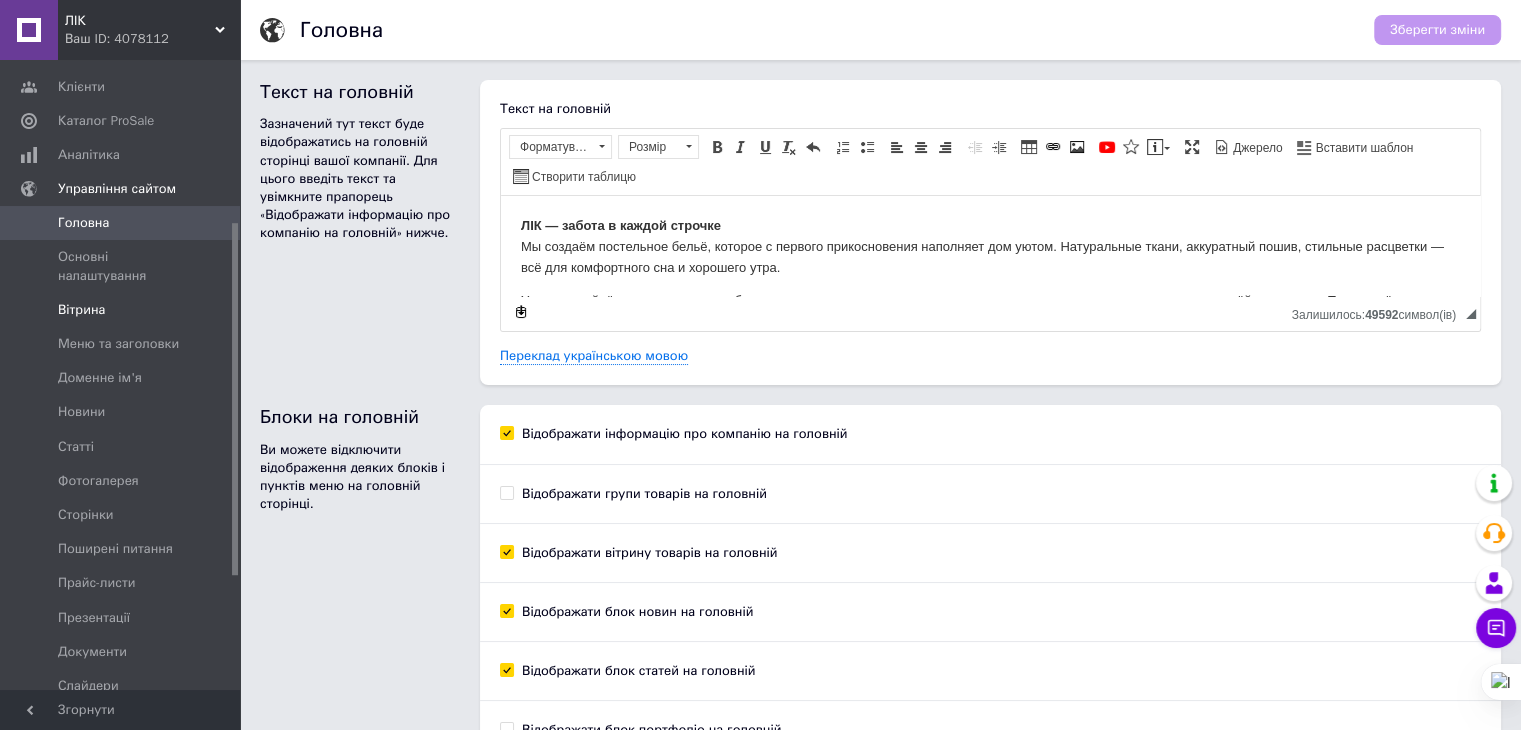 click on "Вітрина" at bounding box center (81, 310) 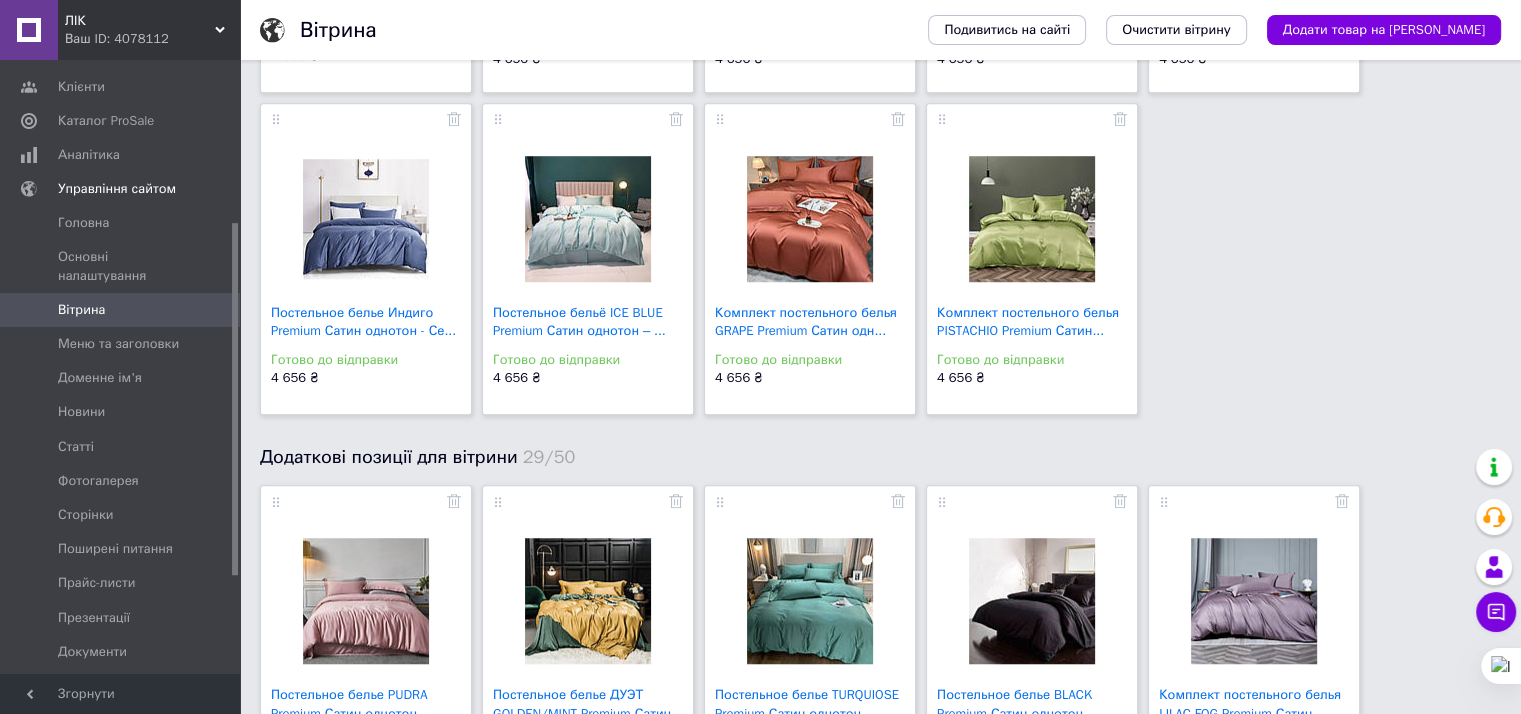 scroll, scrollTop: 1400, scrollLeft: 0, axis: vertical 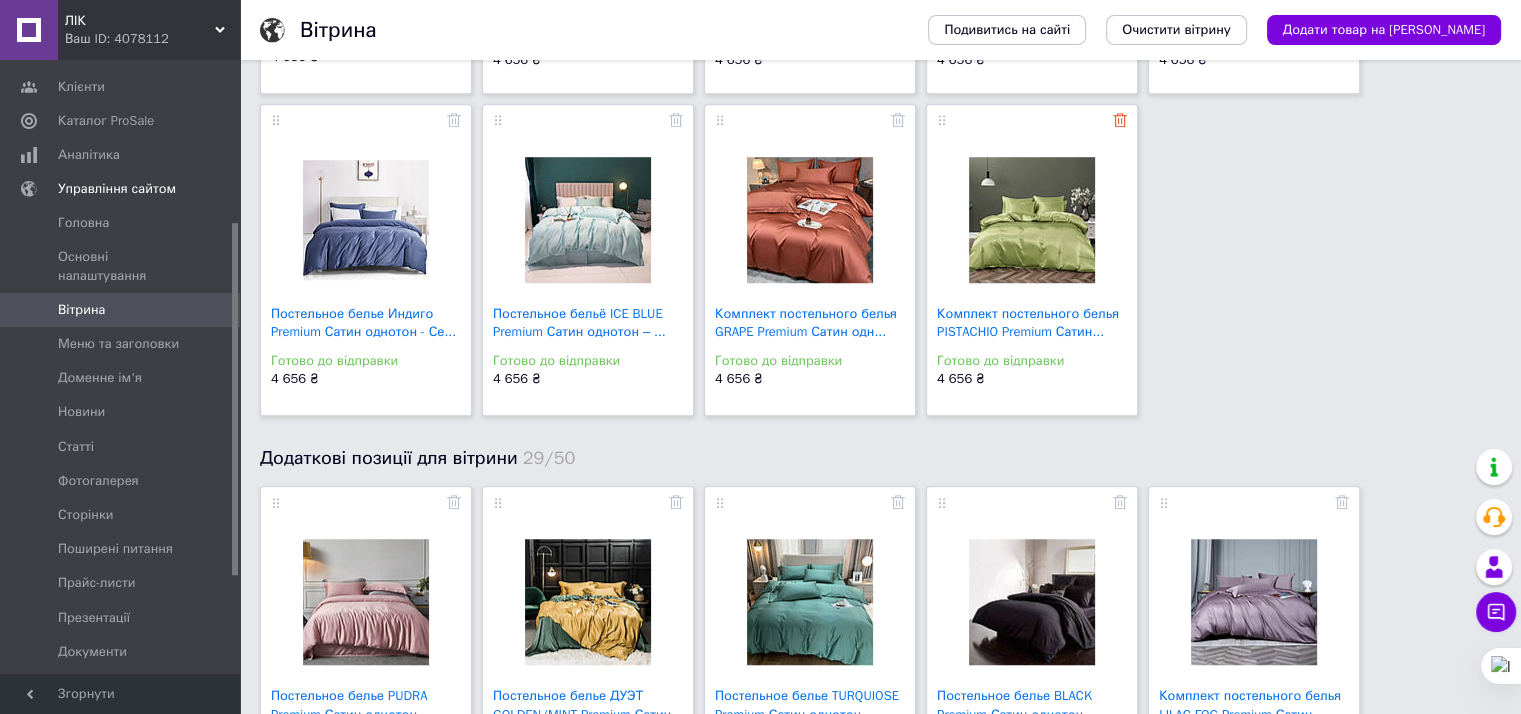 click 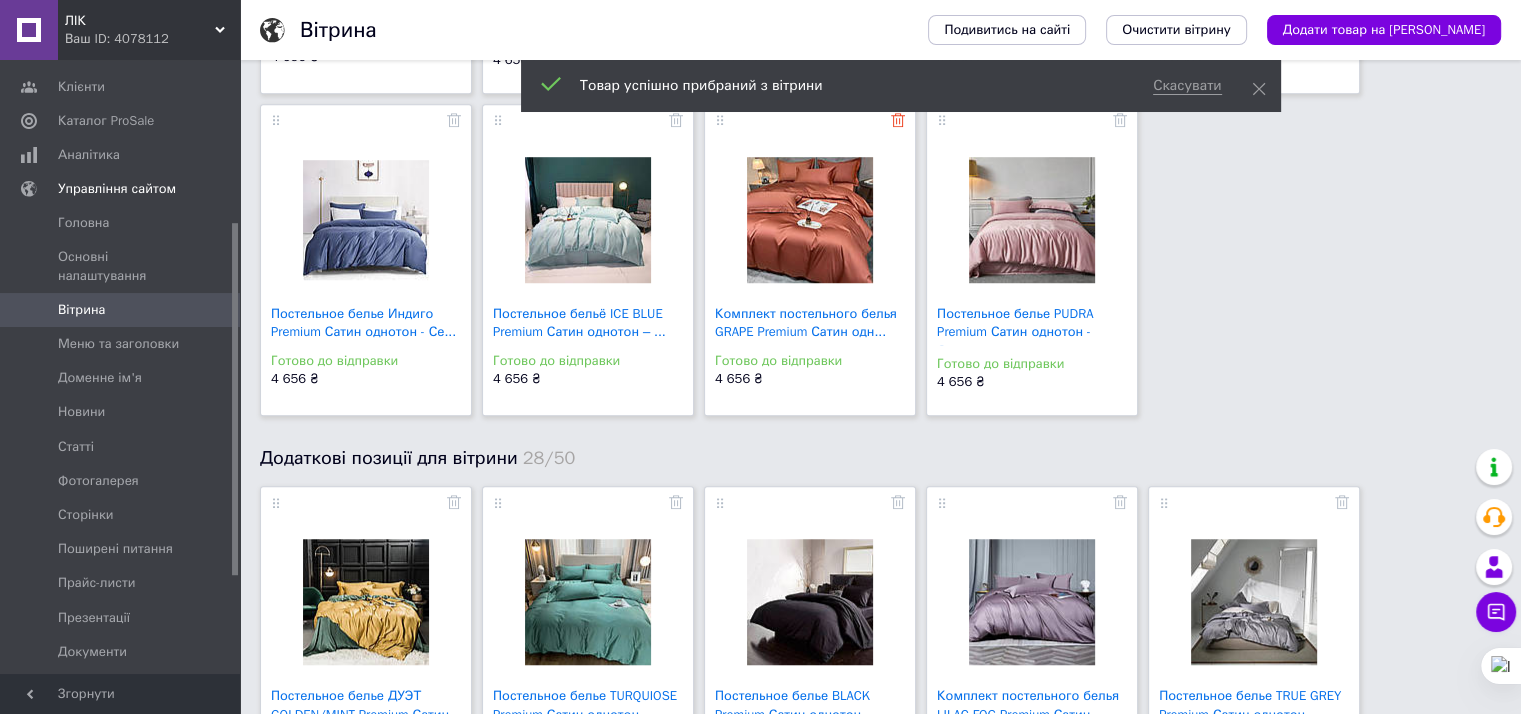 click 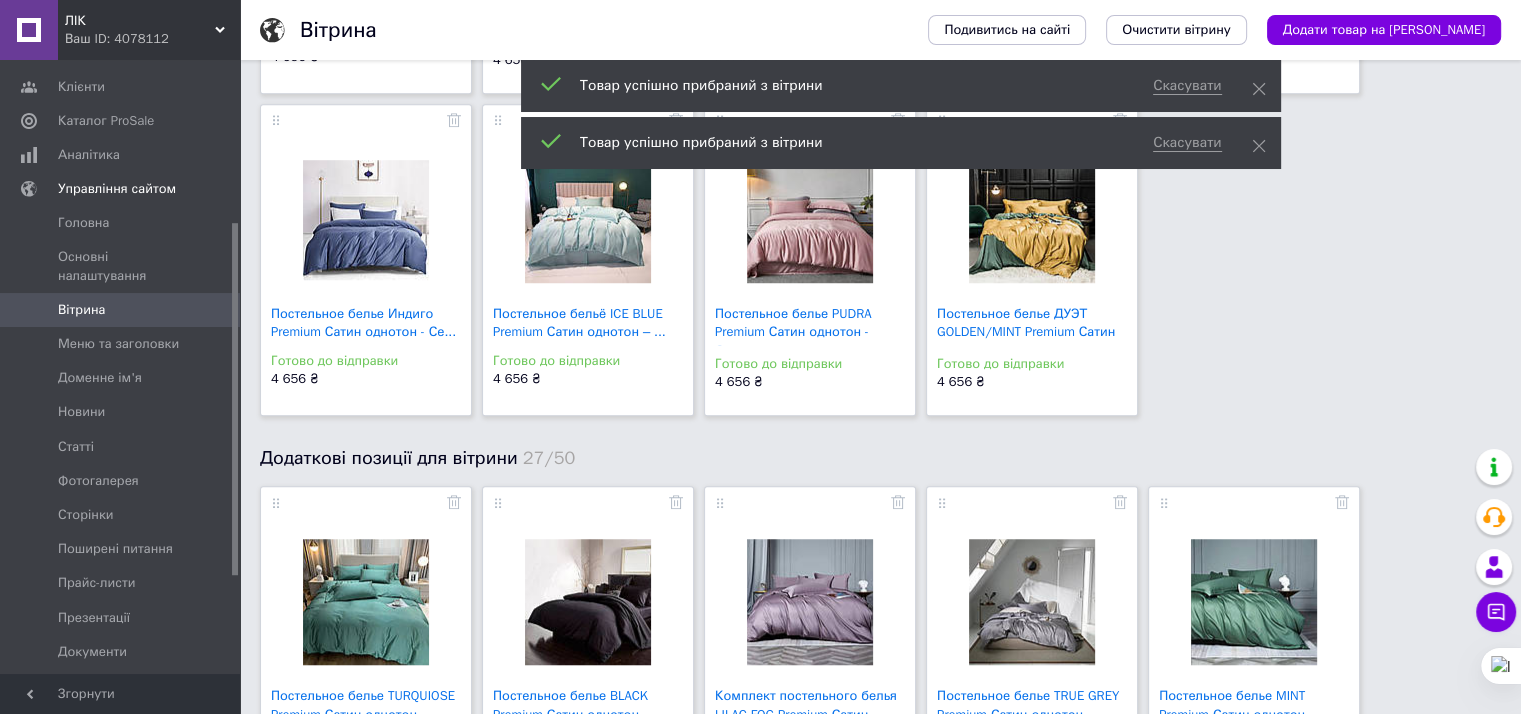 click on "Скасувати Товар успішно прибраний з вітрини" at bounding box center (901, 143) 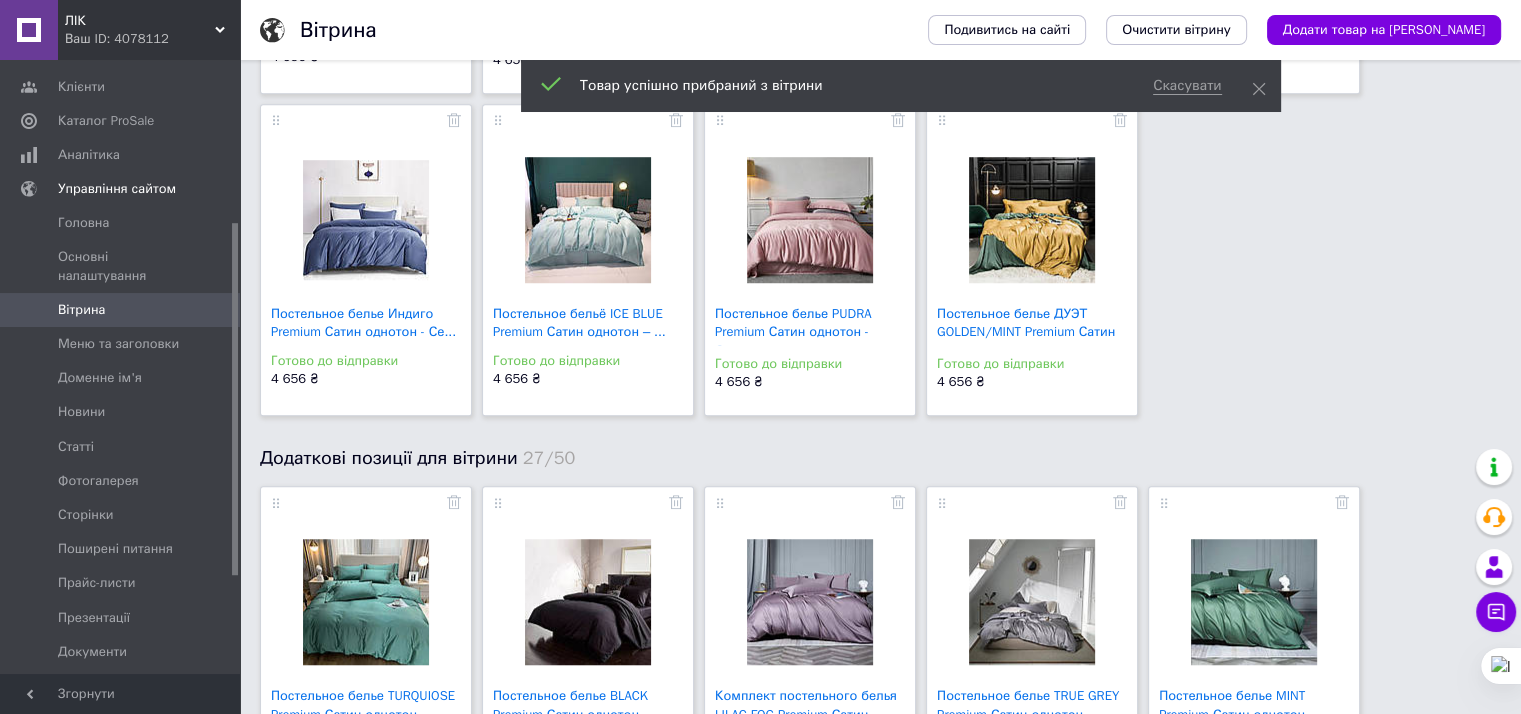 scroll, scrollTop: 1300, scrollLeft: 0, axis: vertical 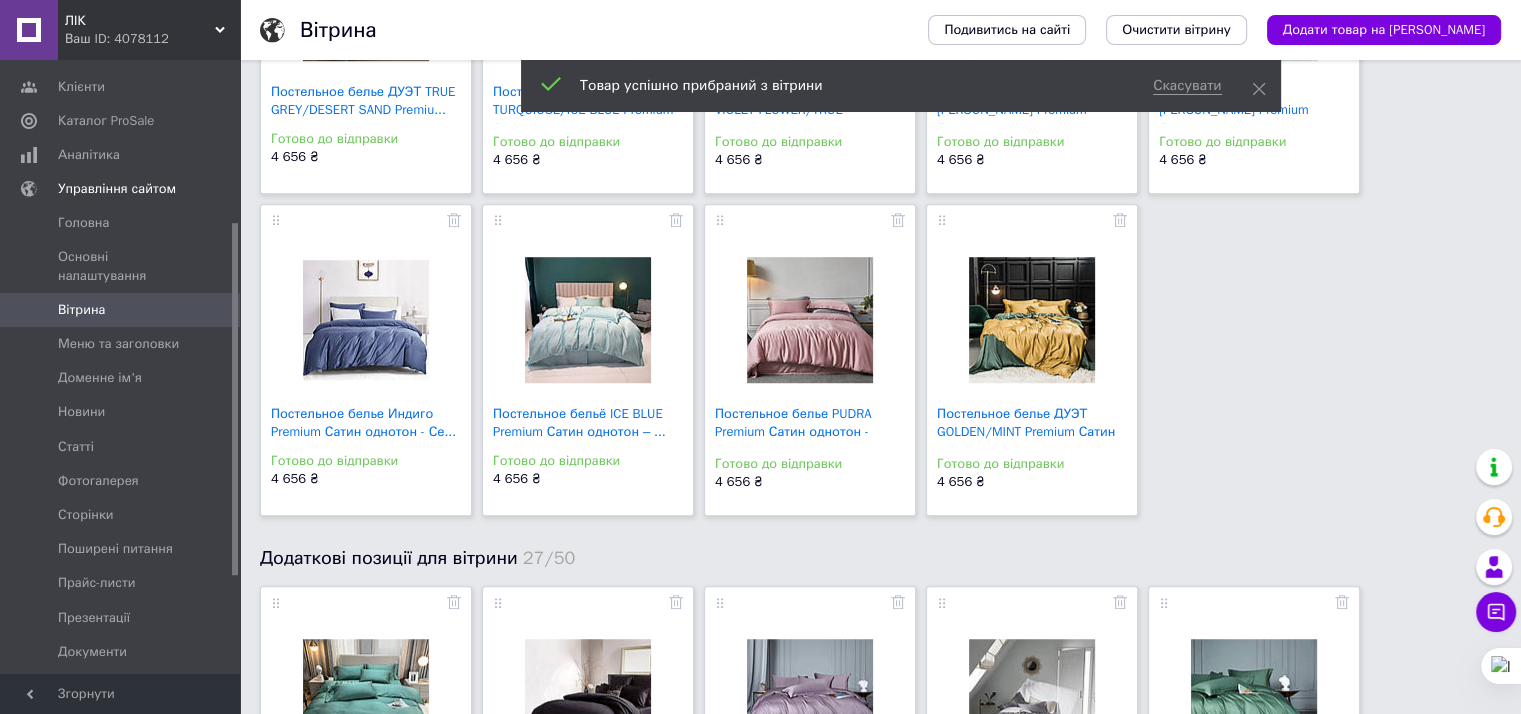 drag, startPoint x: 672, startPoint y: 219, endPoint x: 632, endPoint y: 225, distance: 40.4475 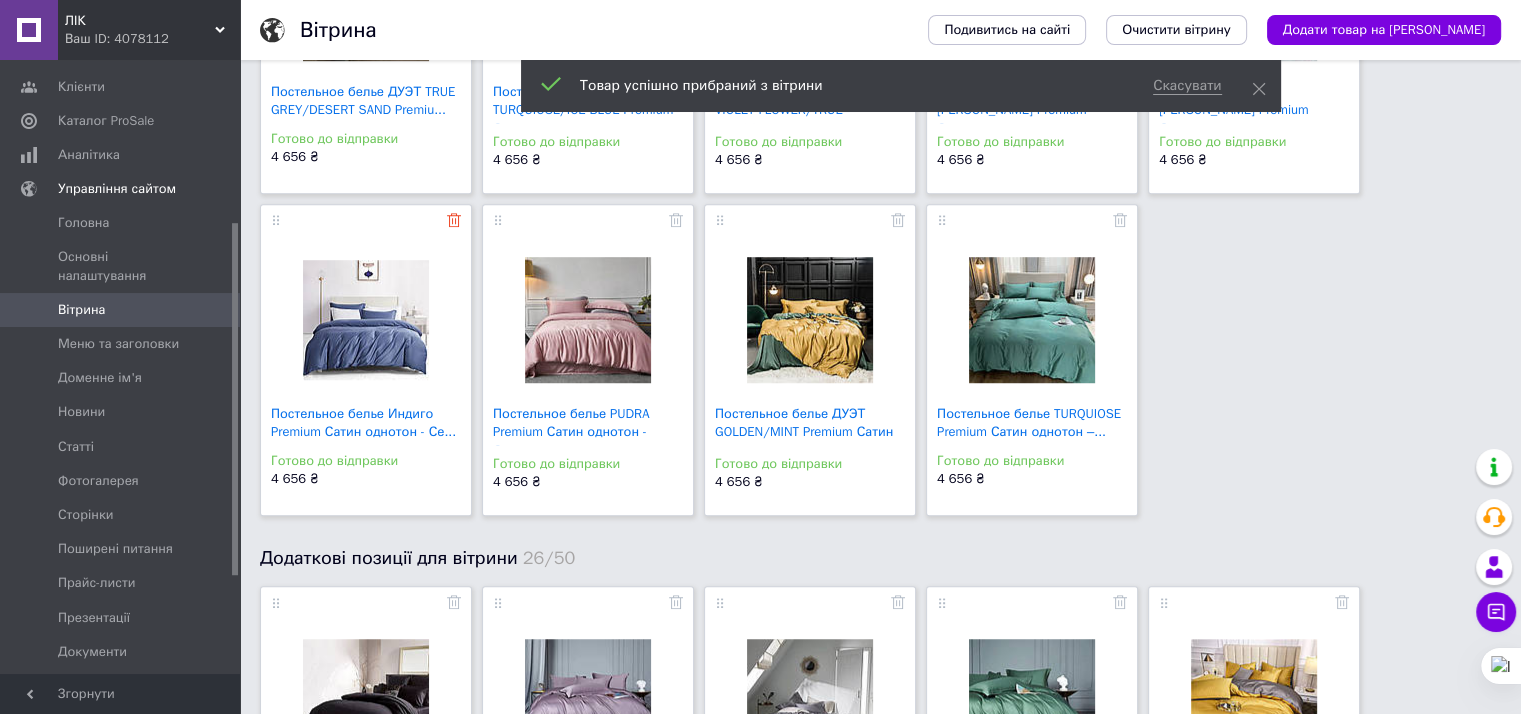 click 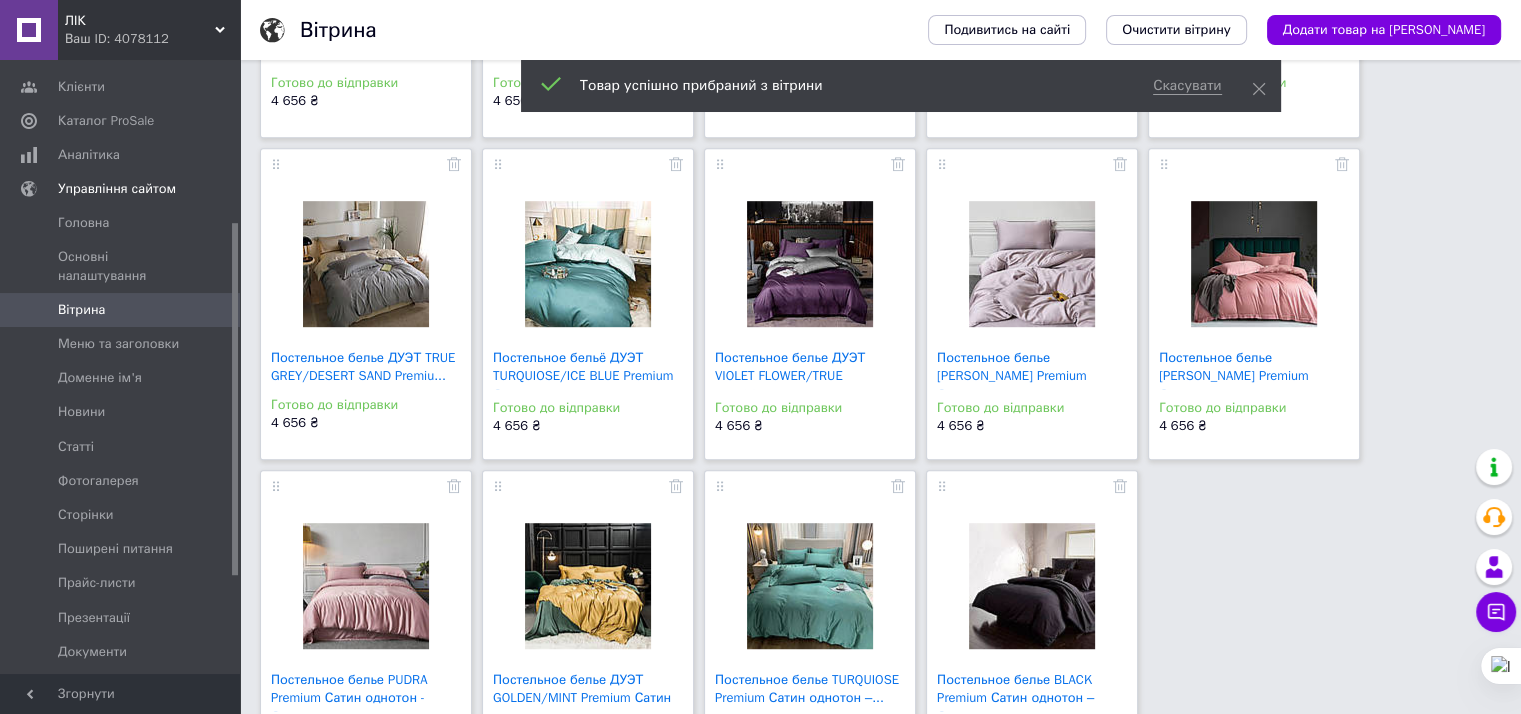 scroll, scrollTop: 1000, scrollLeft: 0, axis: vertical 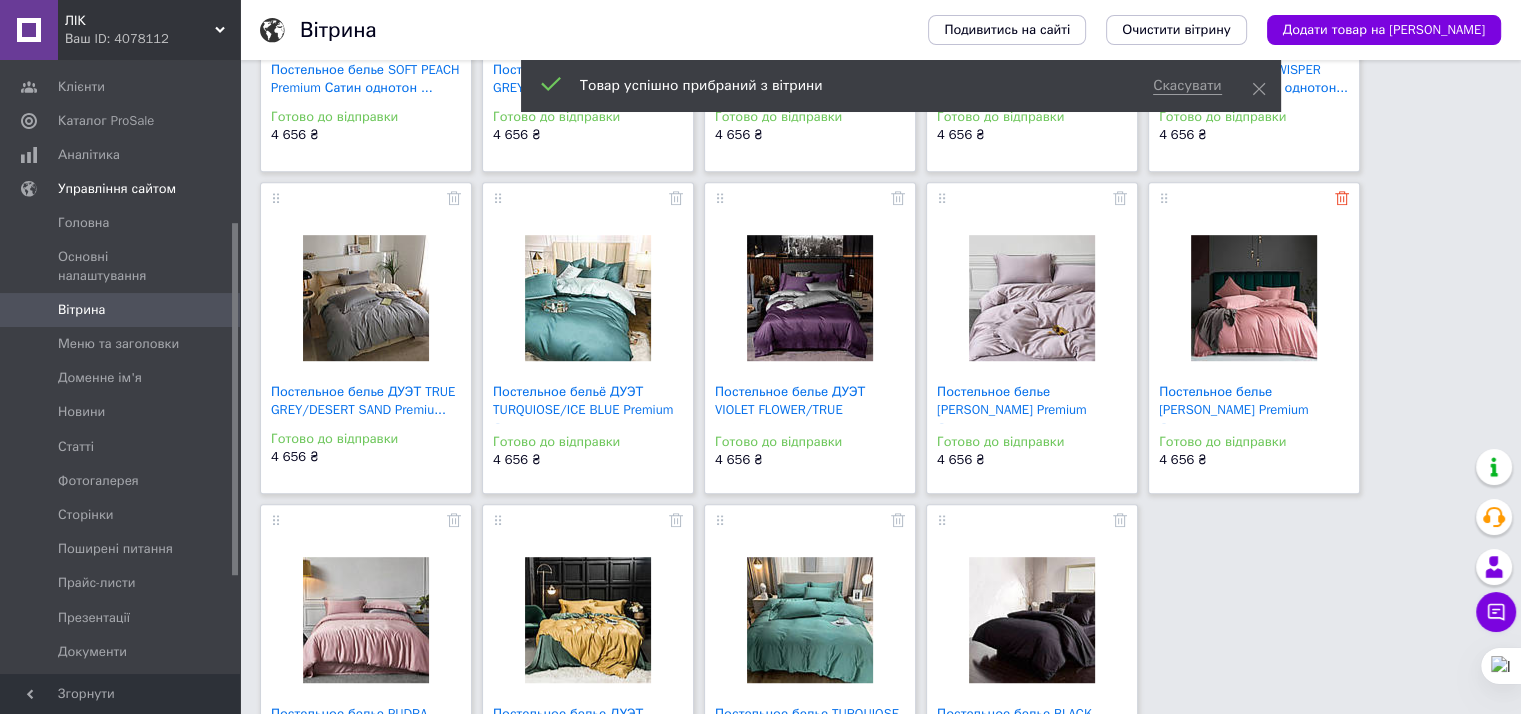 click 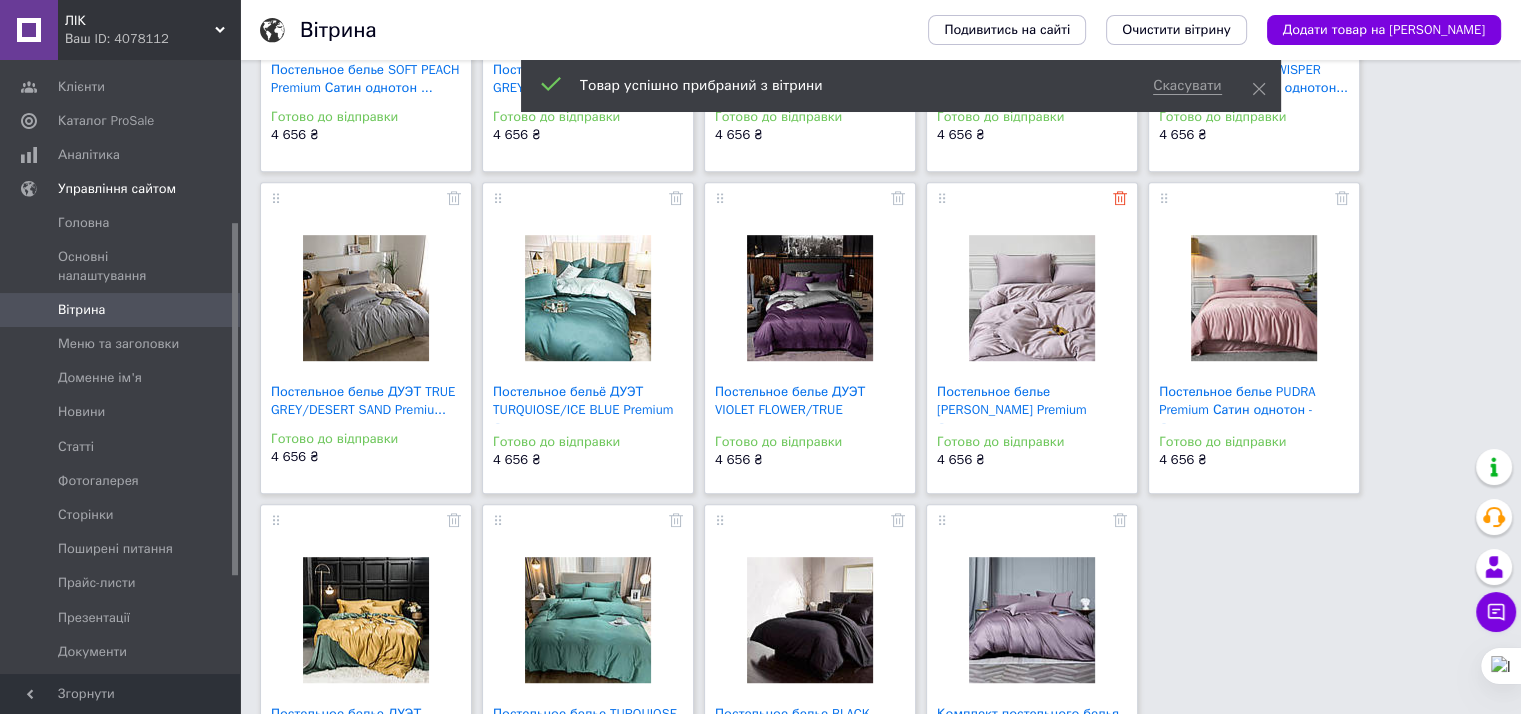 click 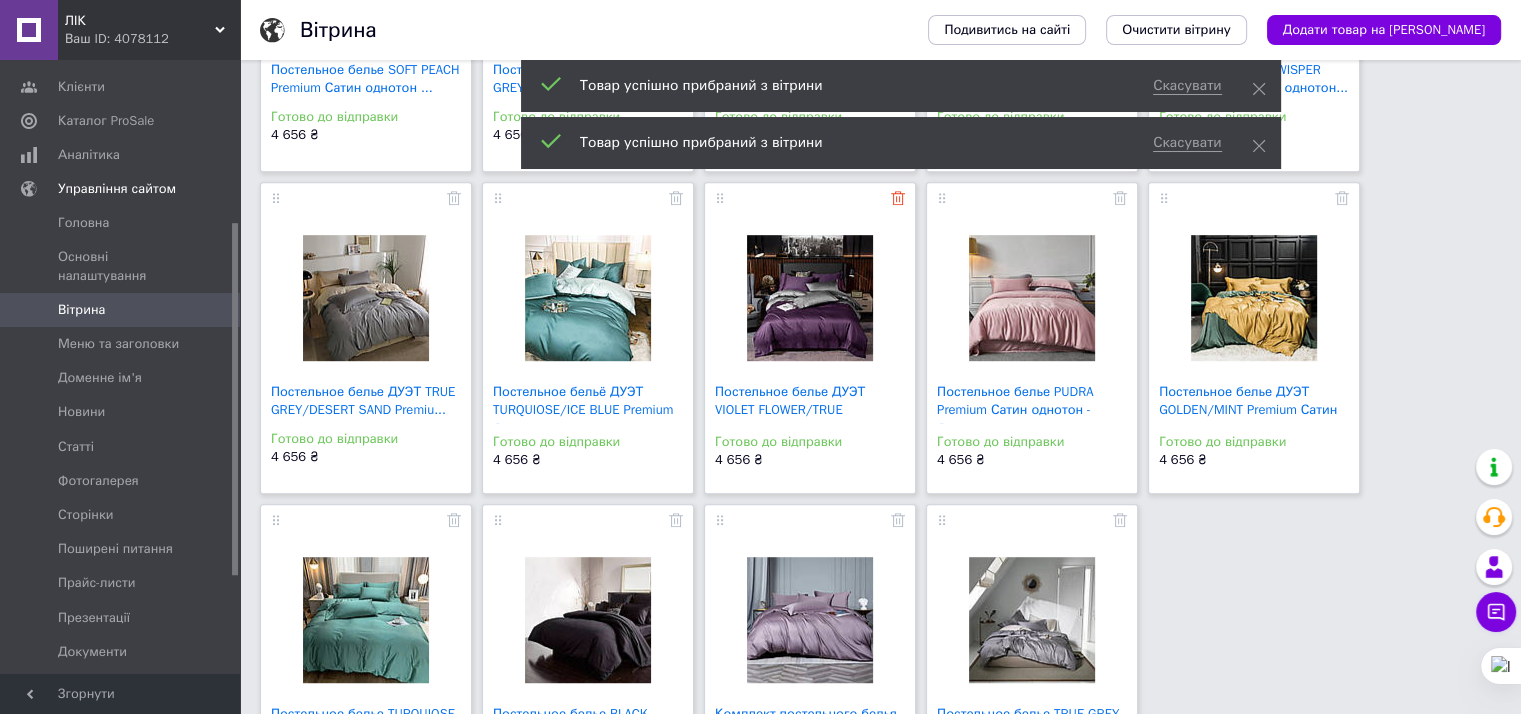 click 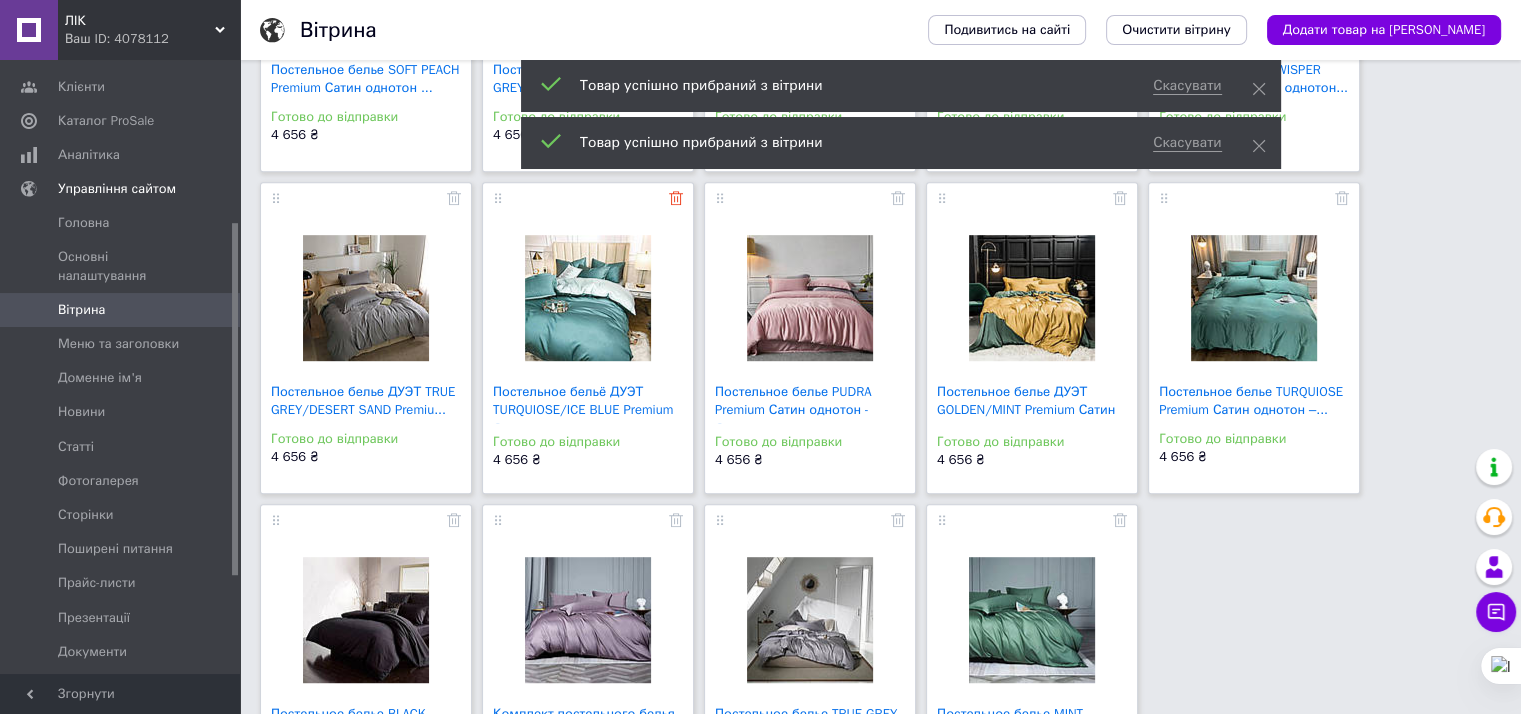 click 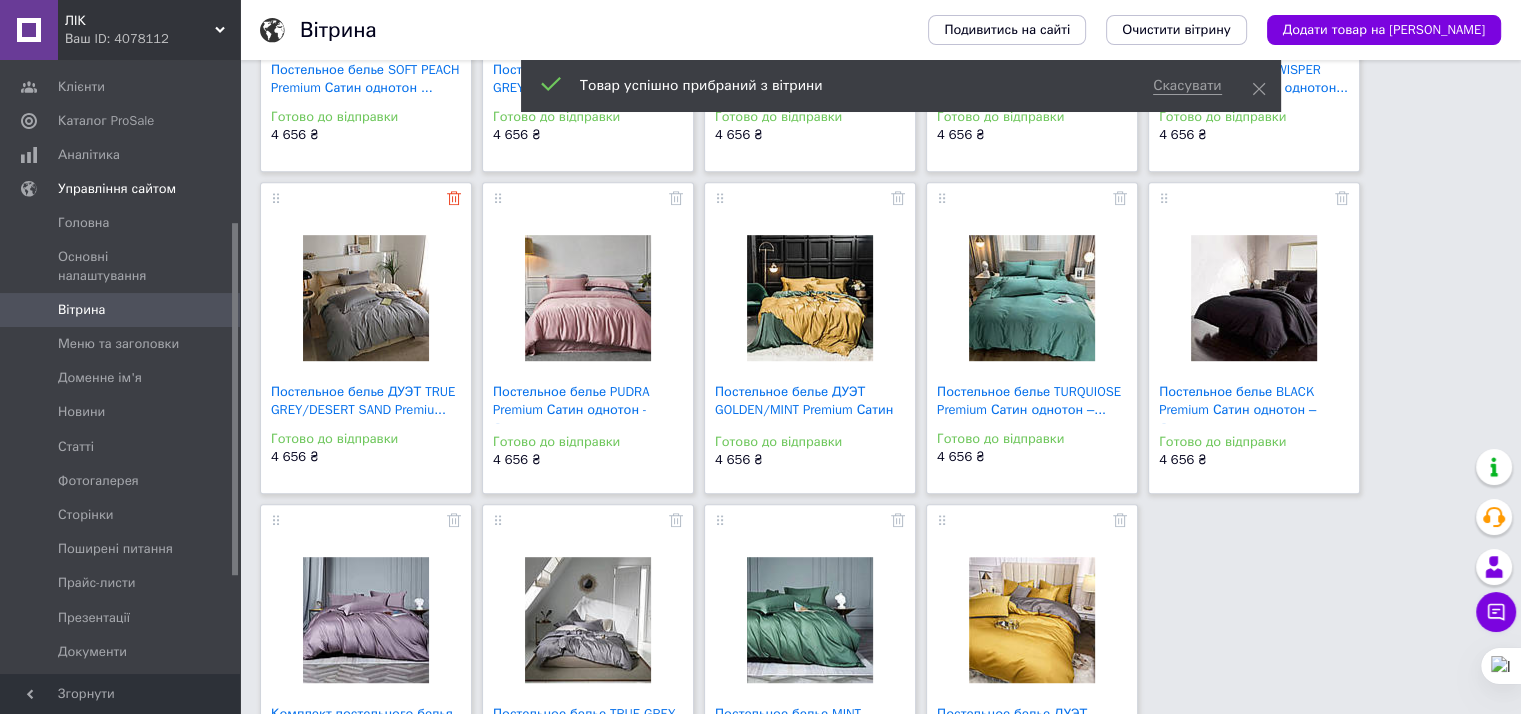 click 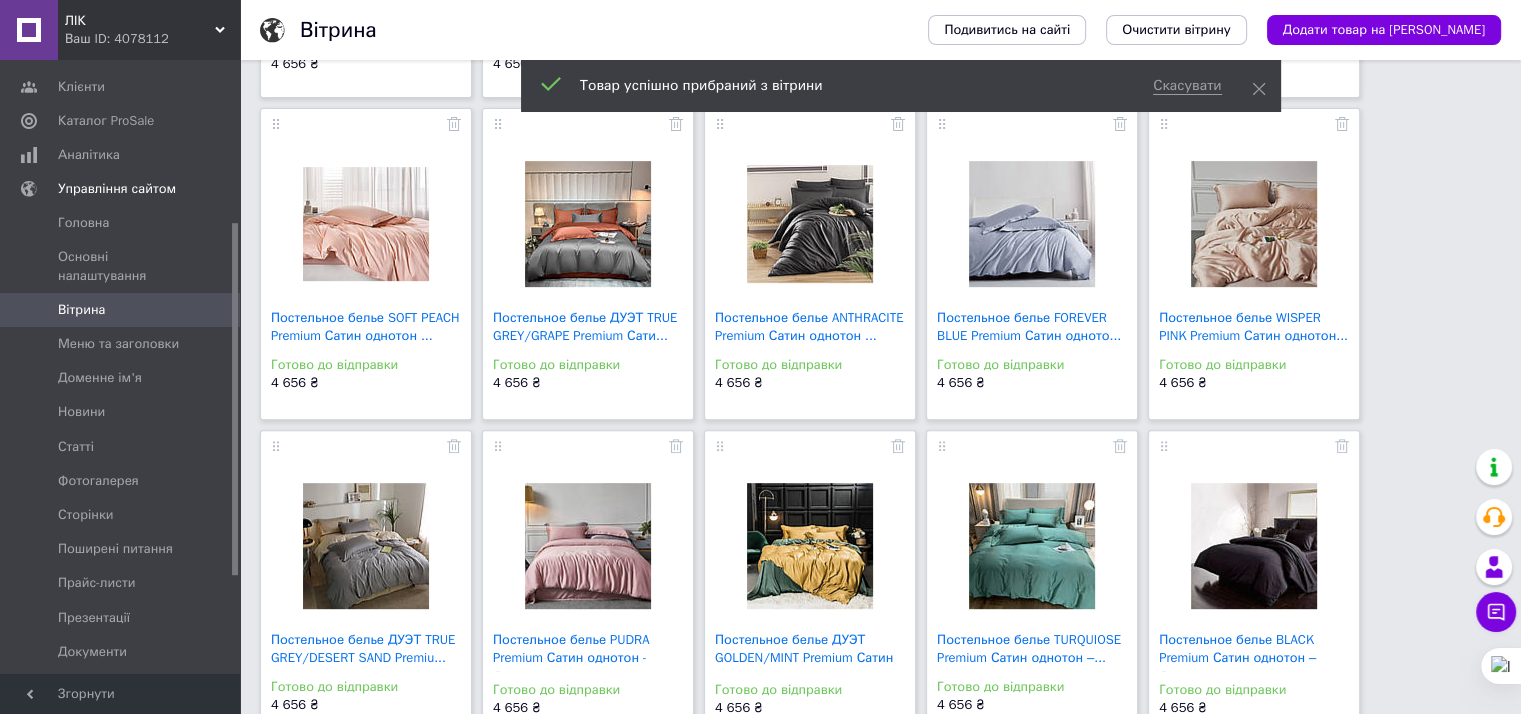 scroll, scrollTop: 700, scrollLeft: 0, axis: vertical 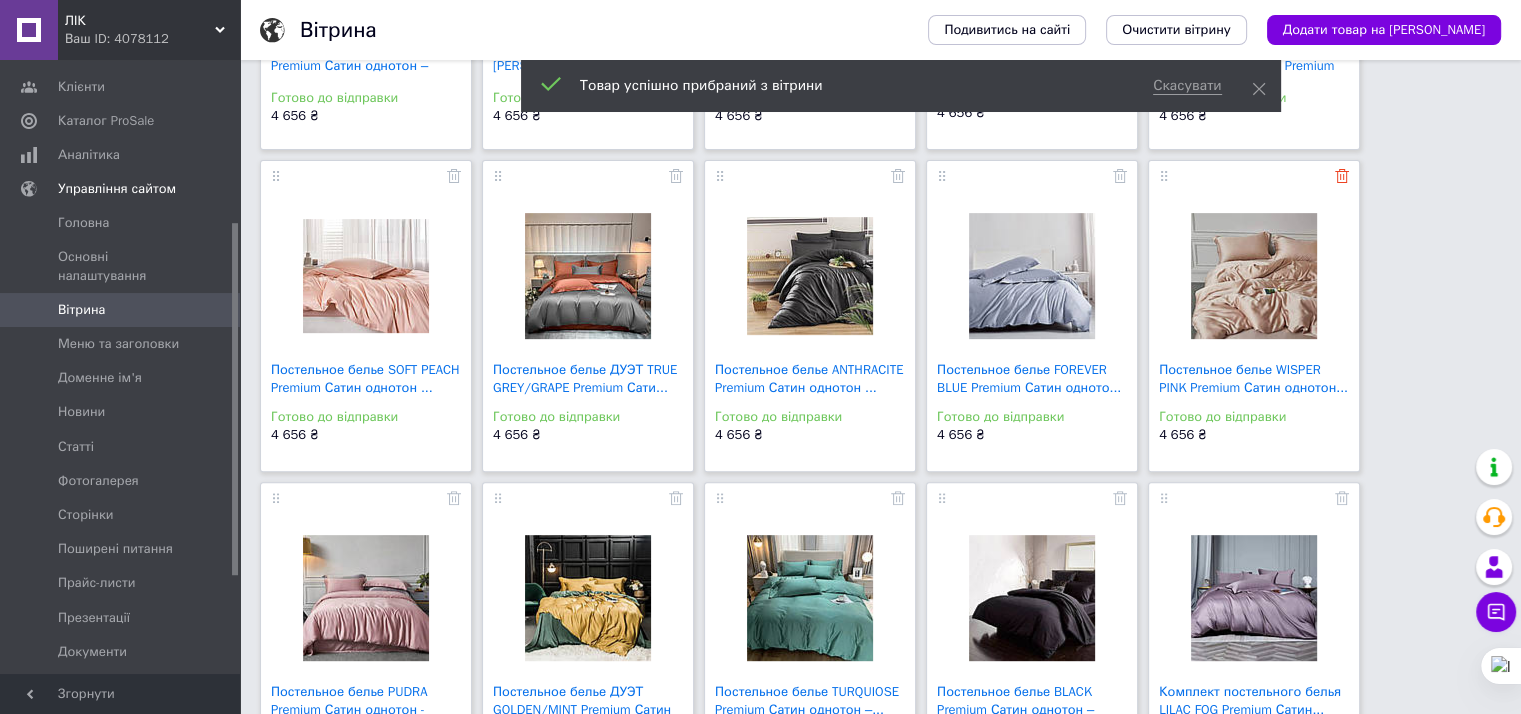 click 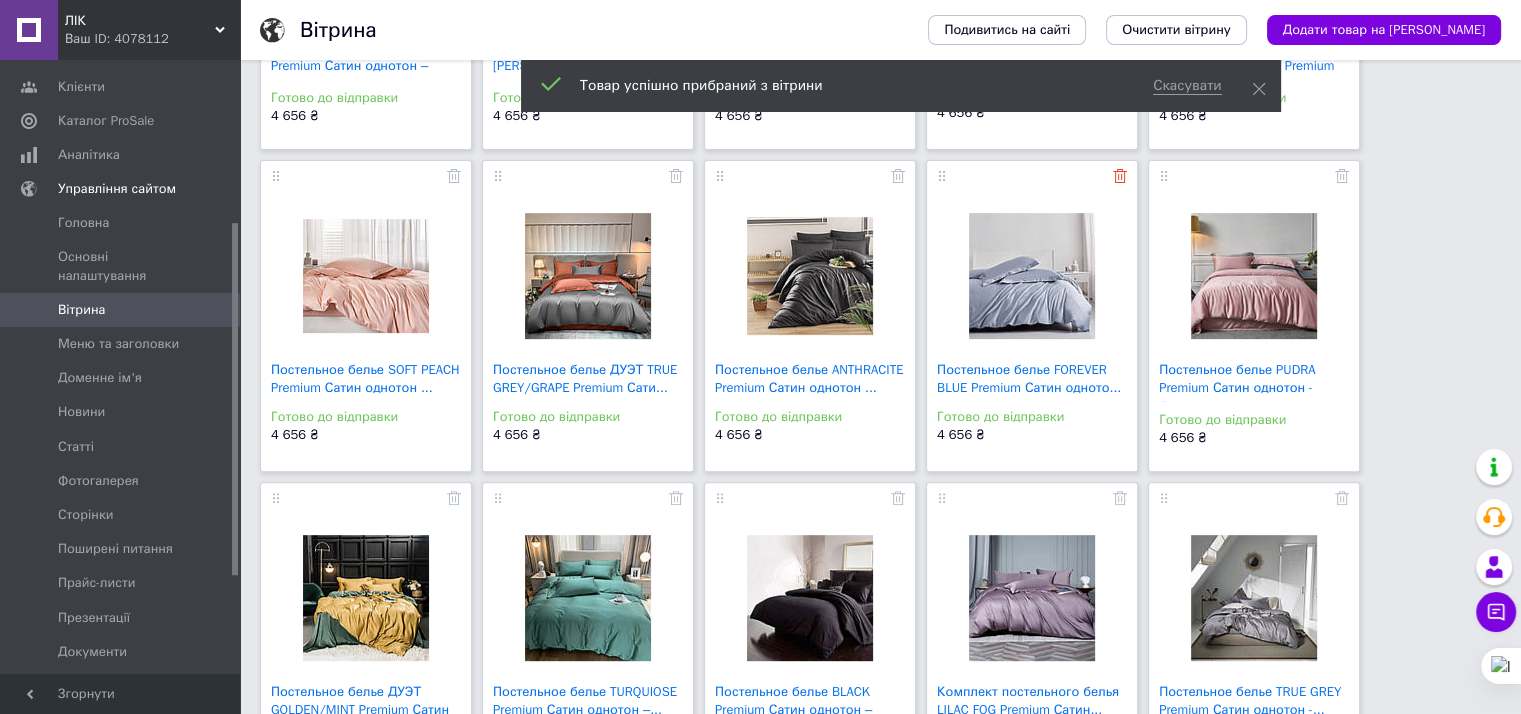 click 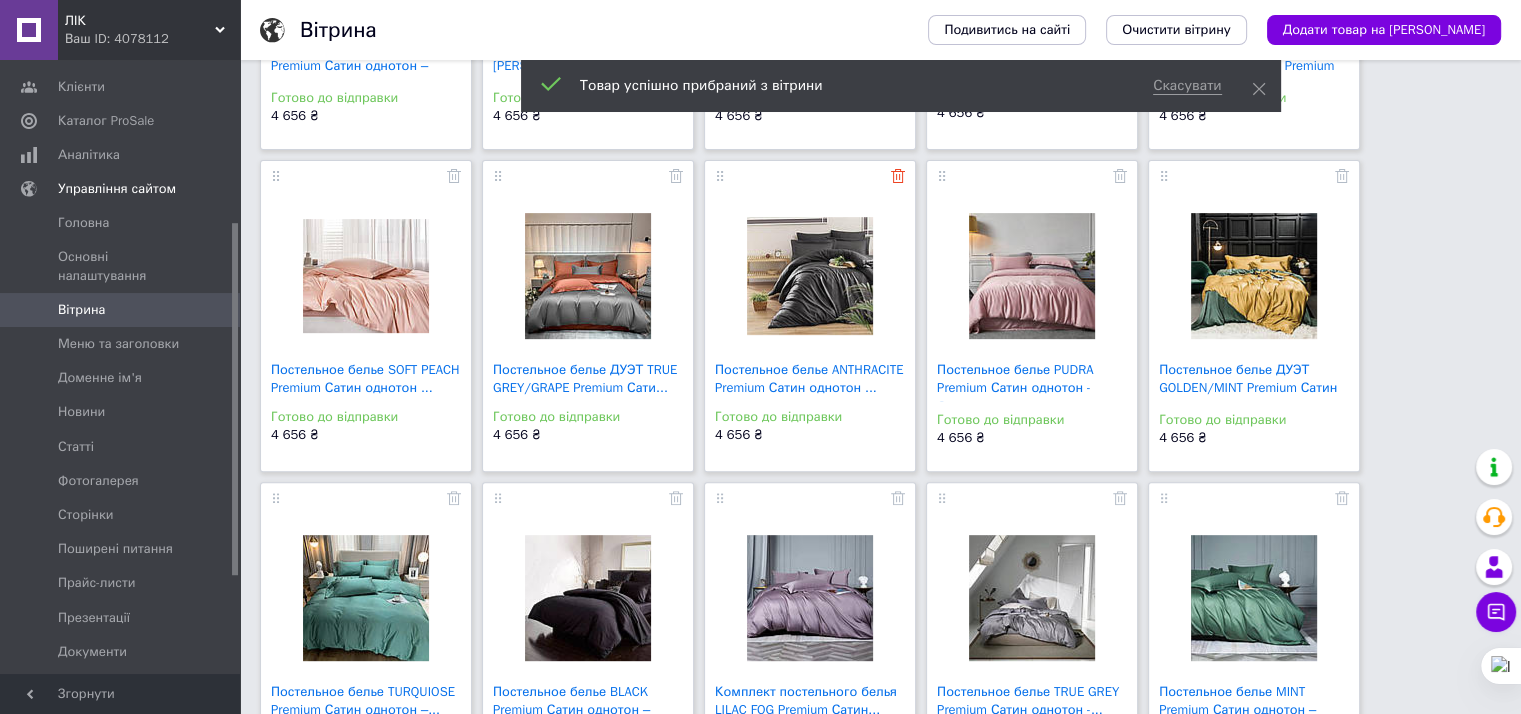 click 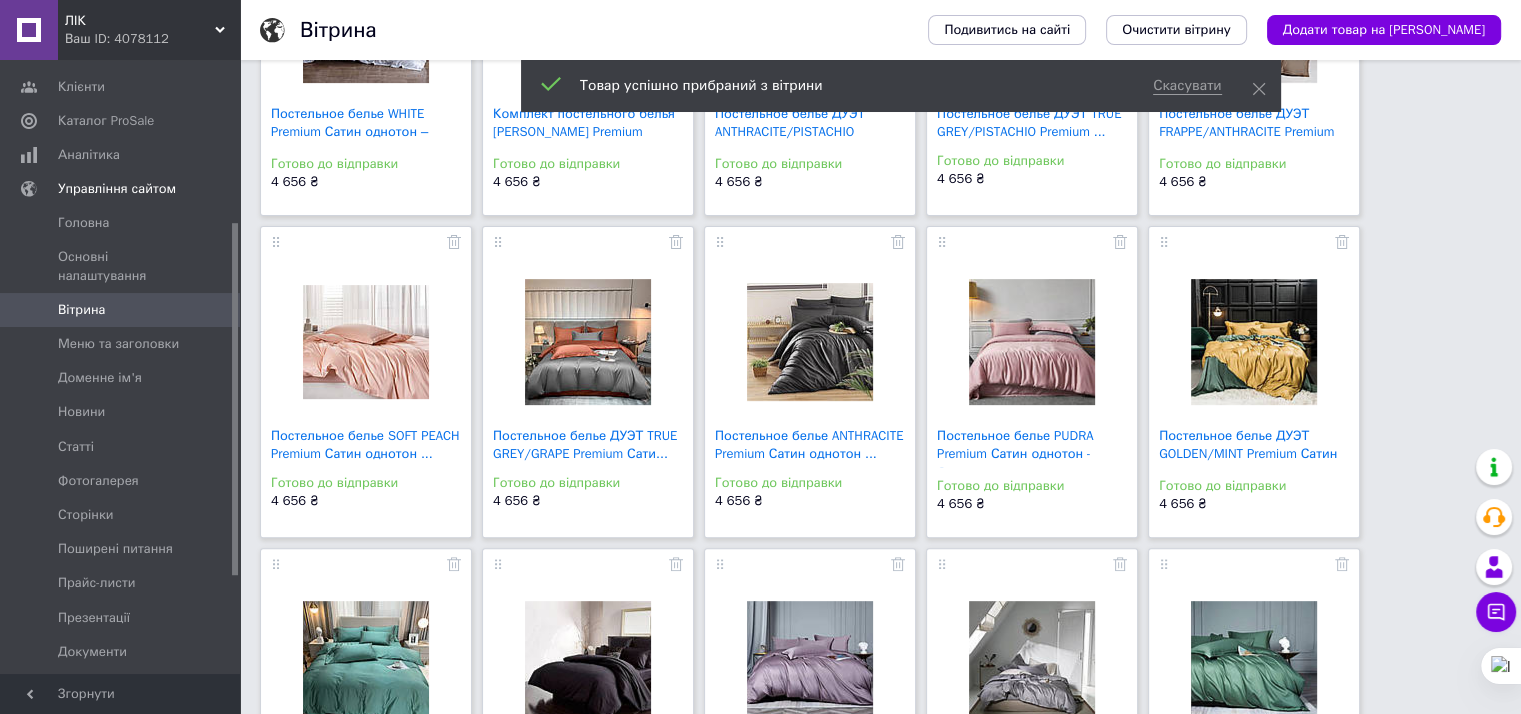 scroll, scrollTop: 600, scrollLeft: 0, axis: vertical 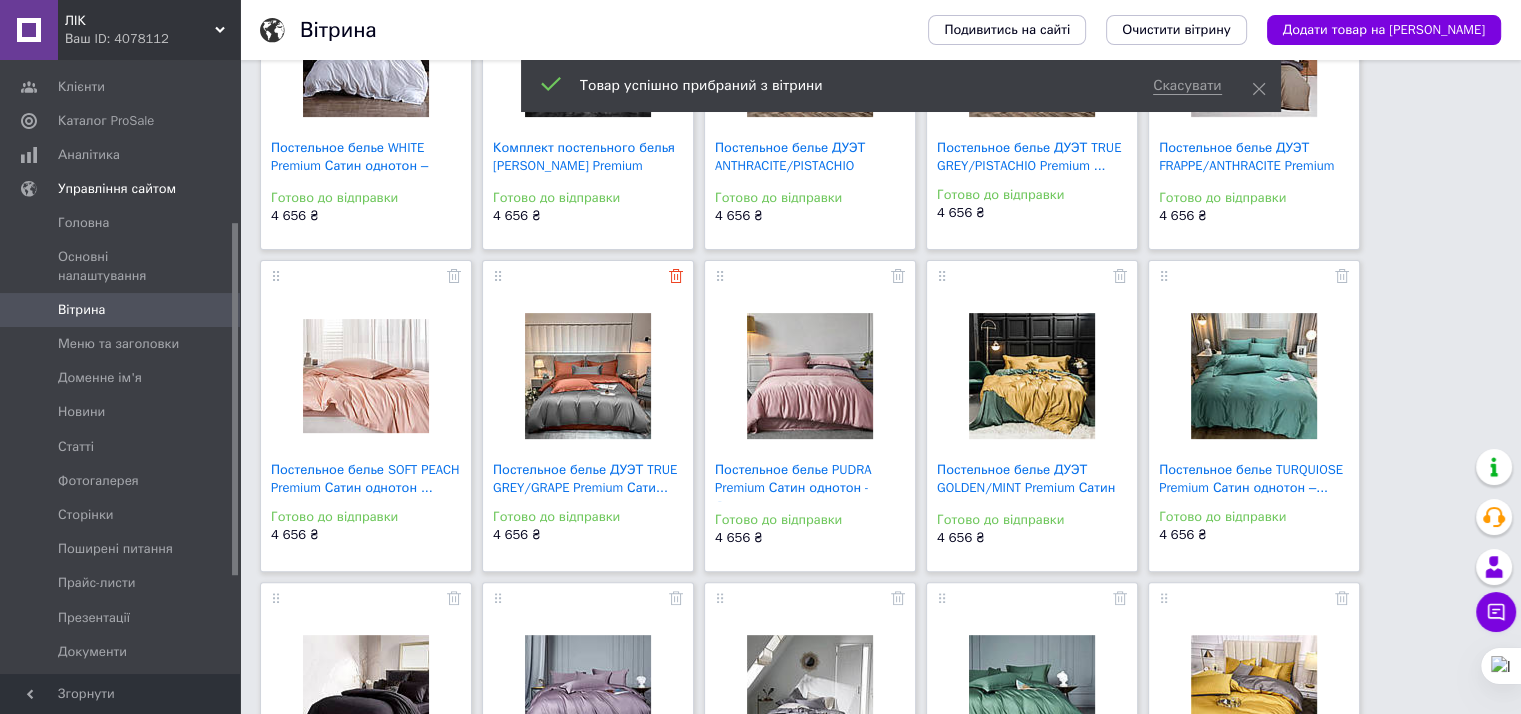 click 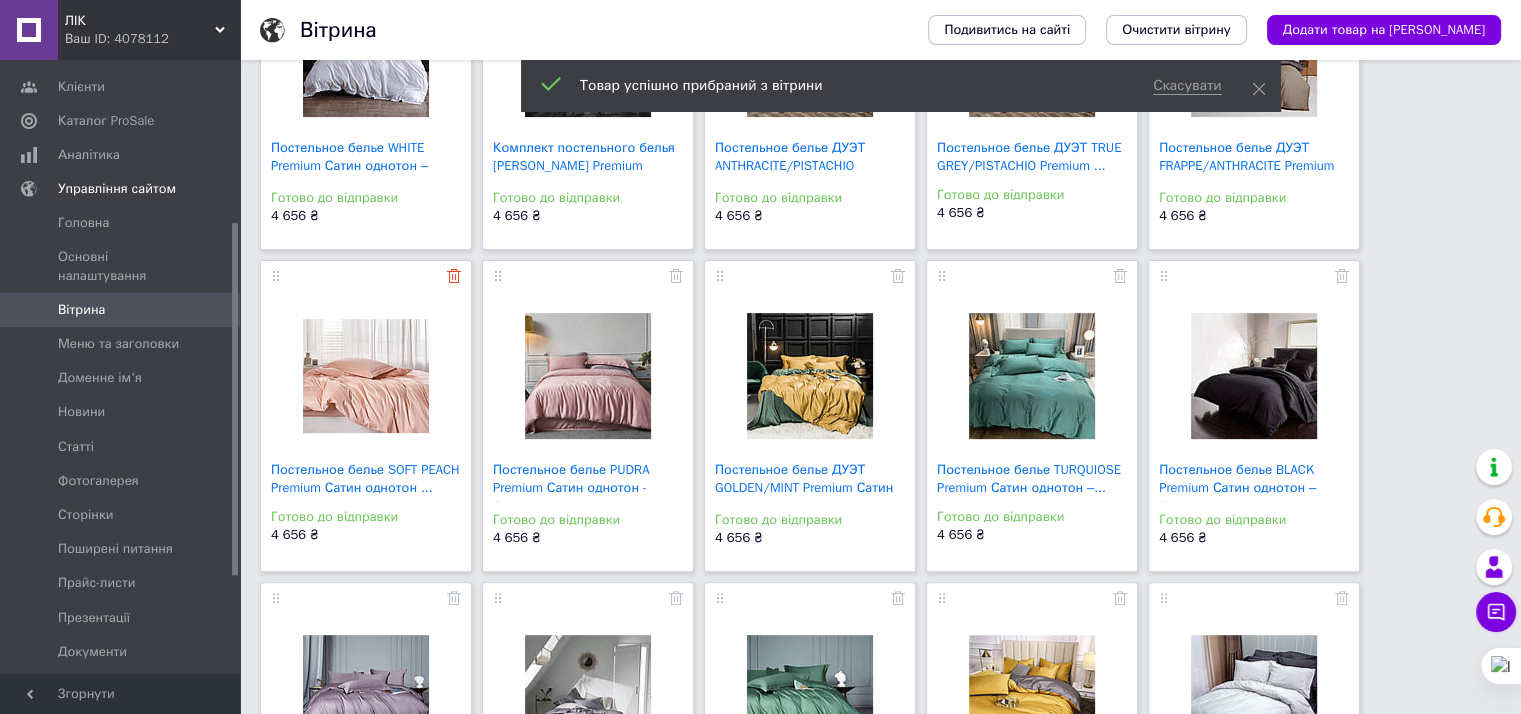 click 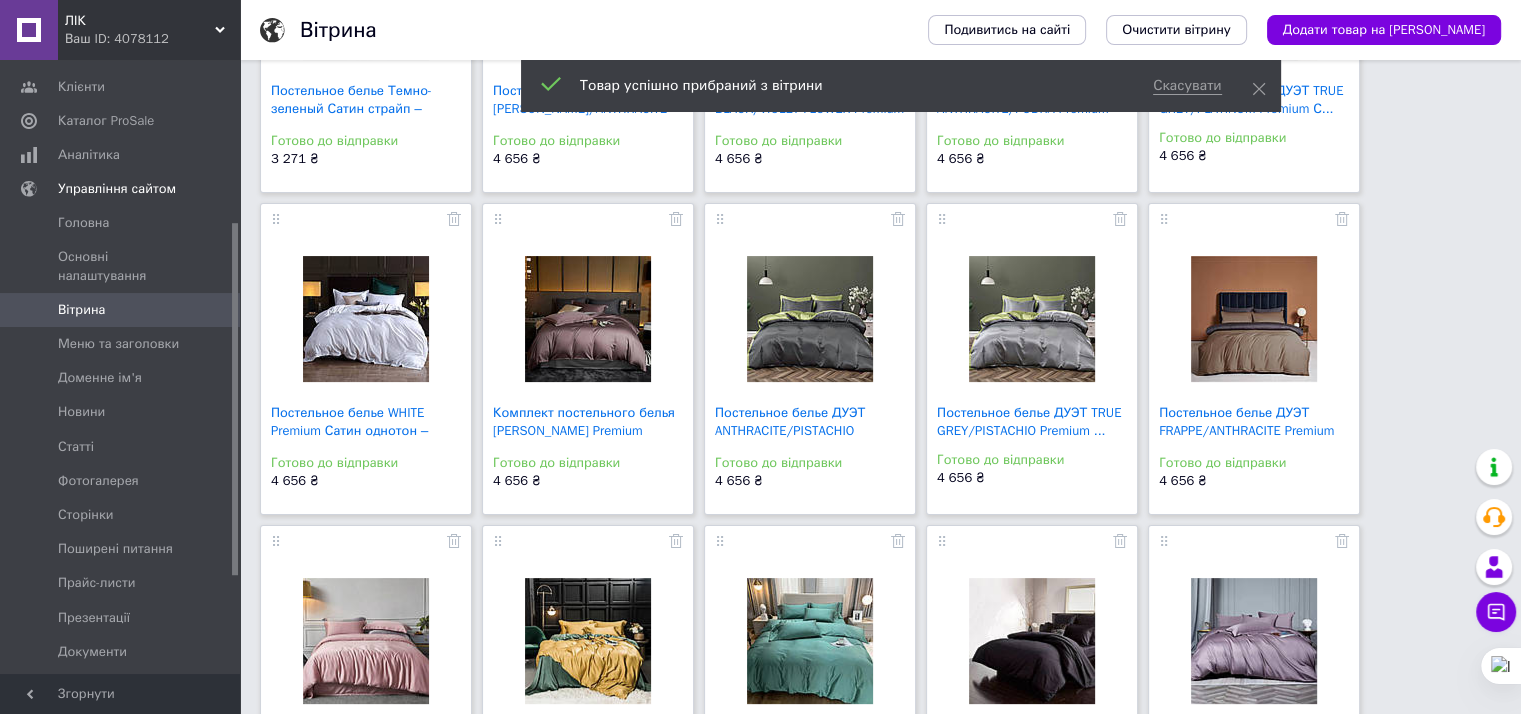 scroll, scrollTop: 300, scrollLeft: 0, axis: vertical 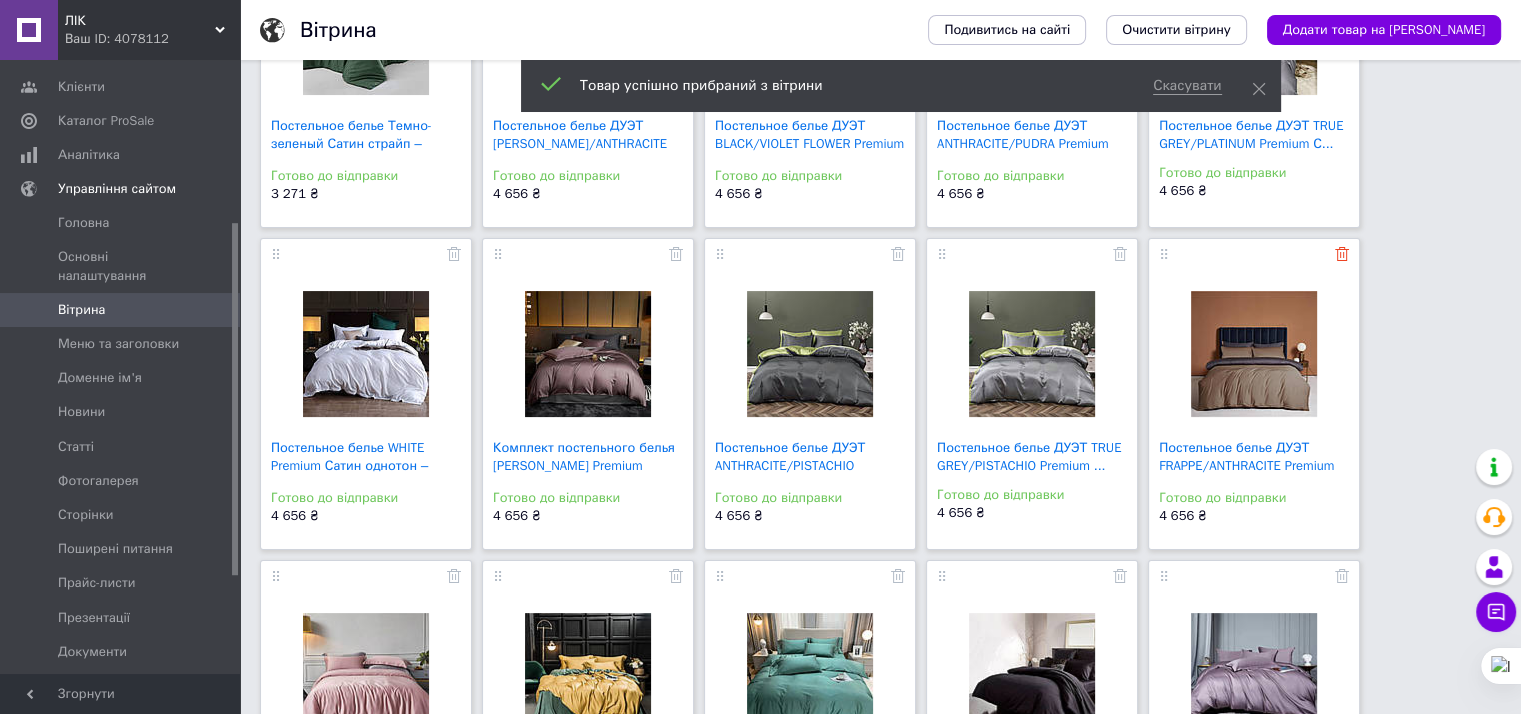 click 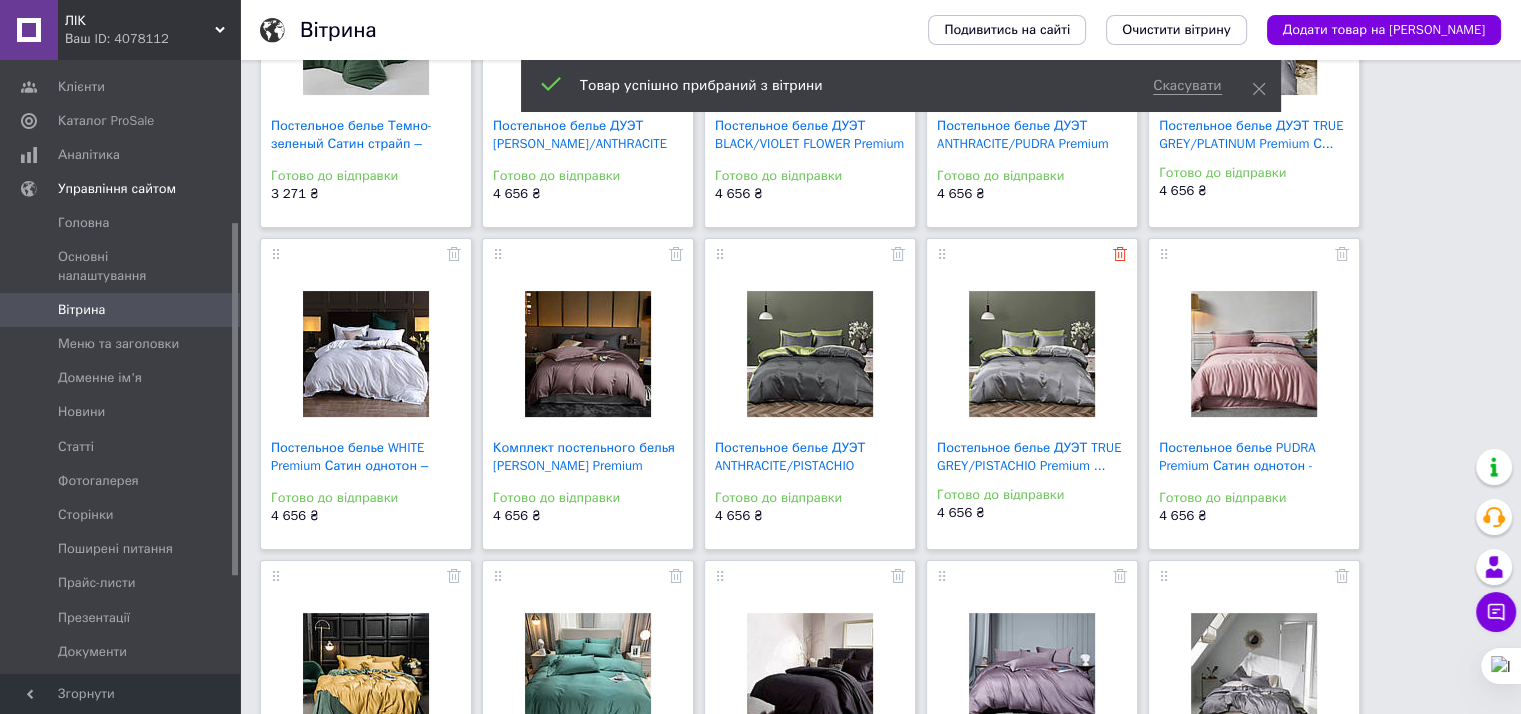 click 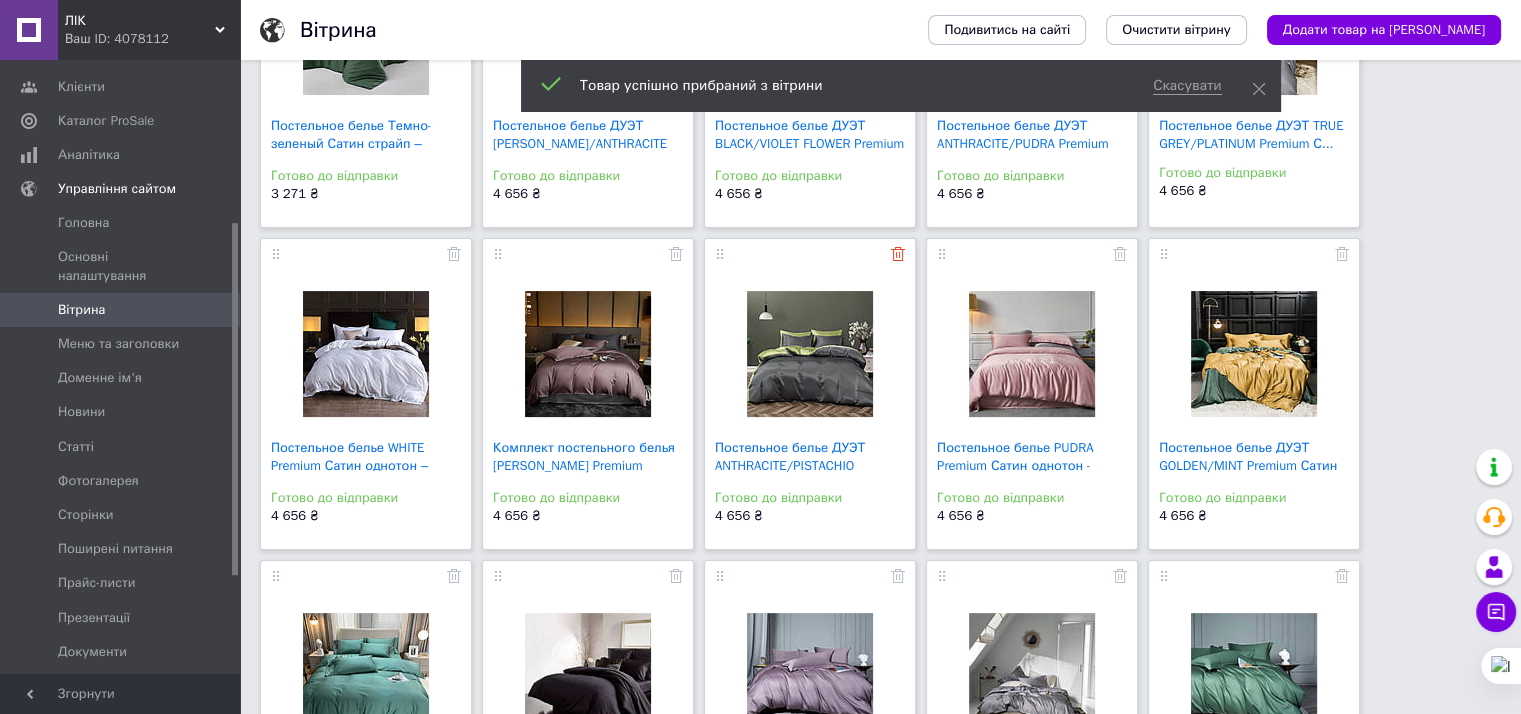 click 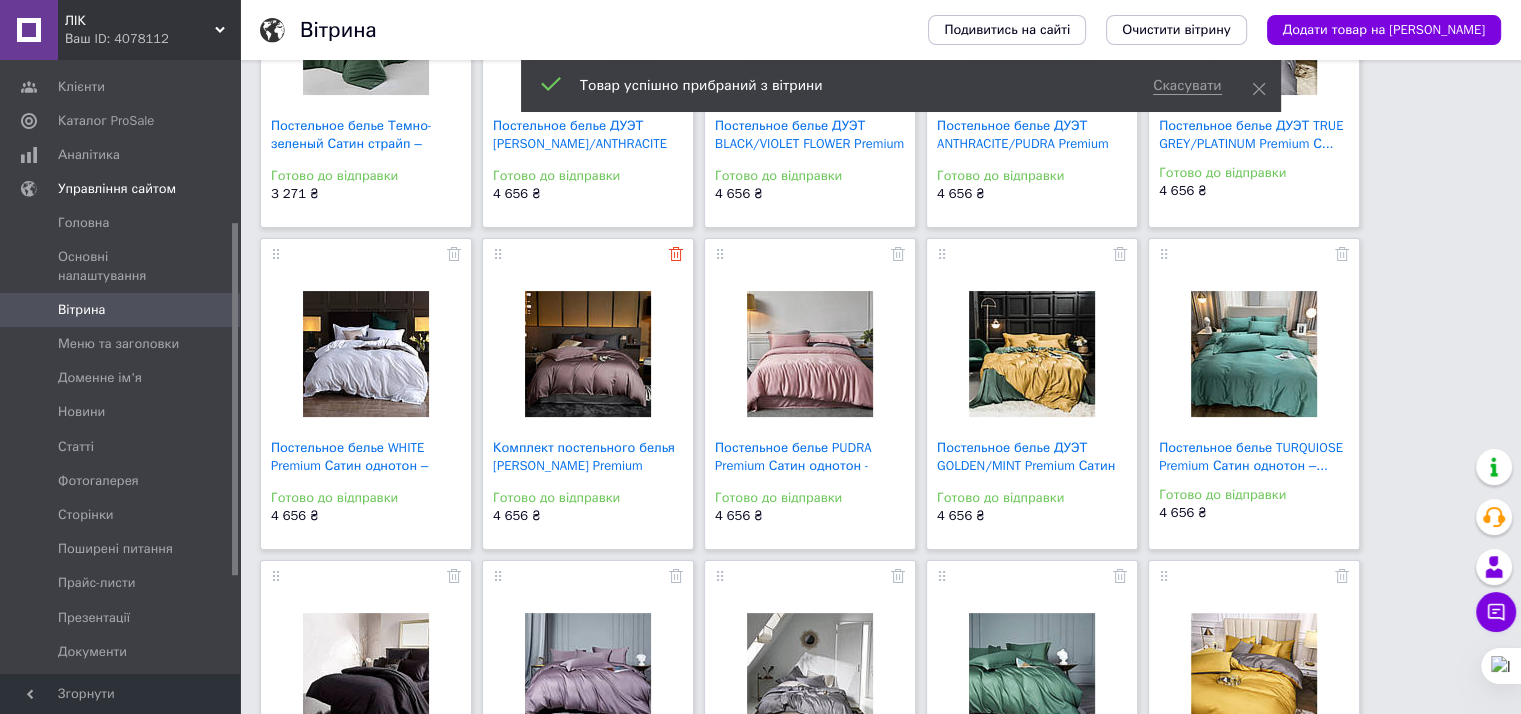 click 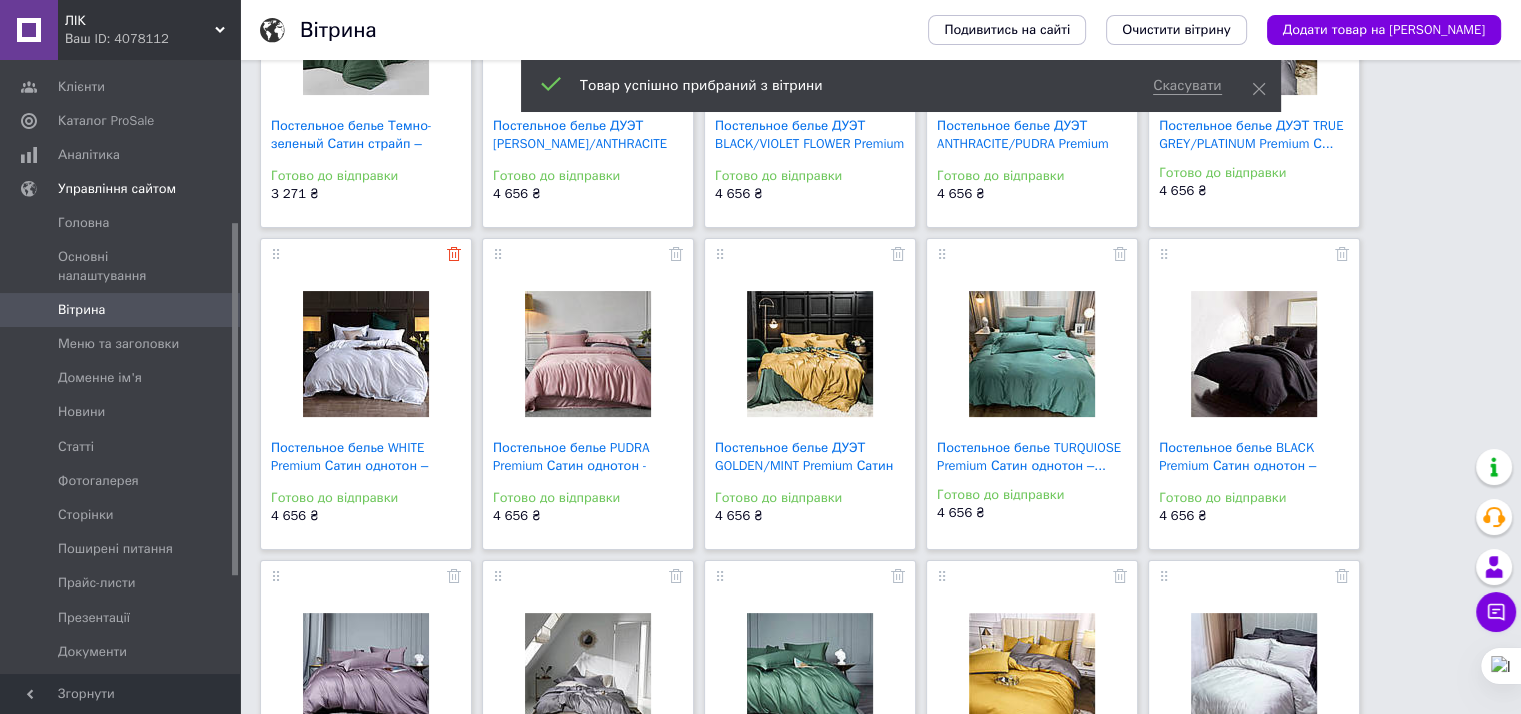 click 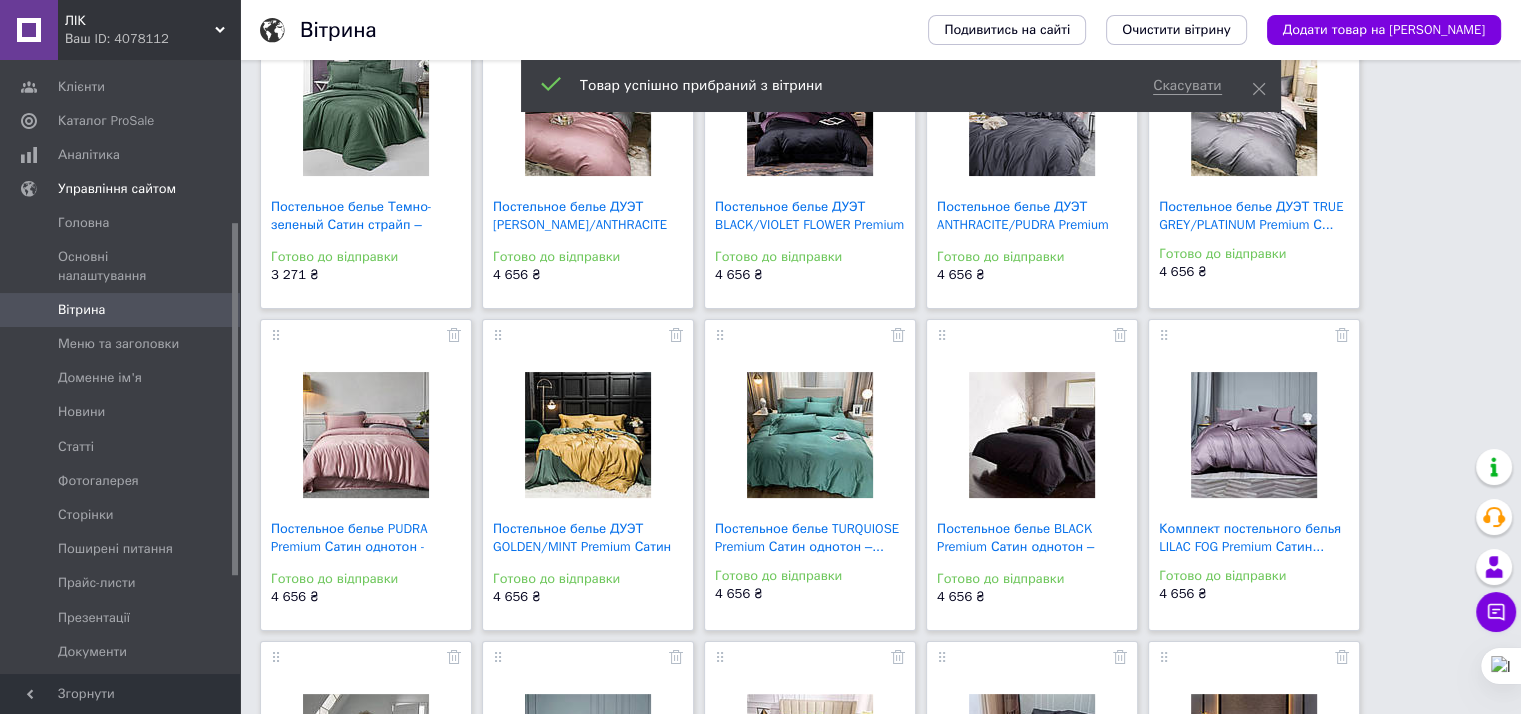 scroll, scrollTop: 100, scrollLeft: 0, axis: vertical 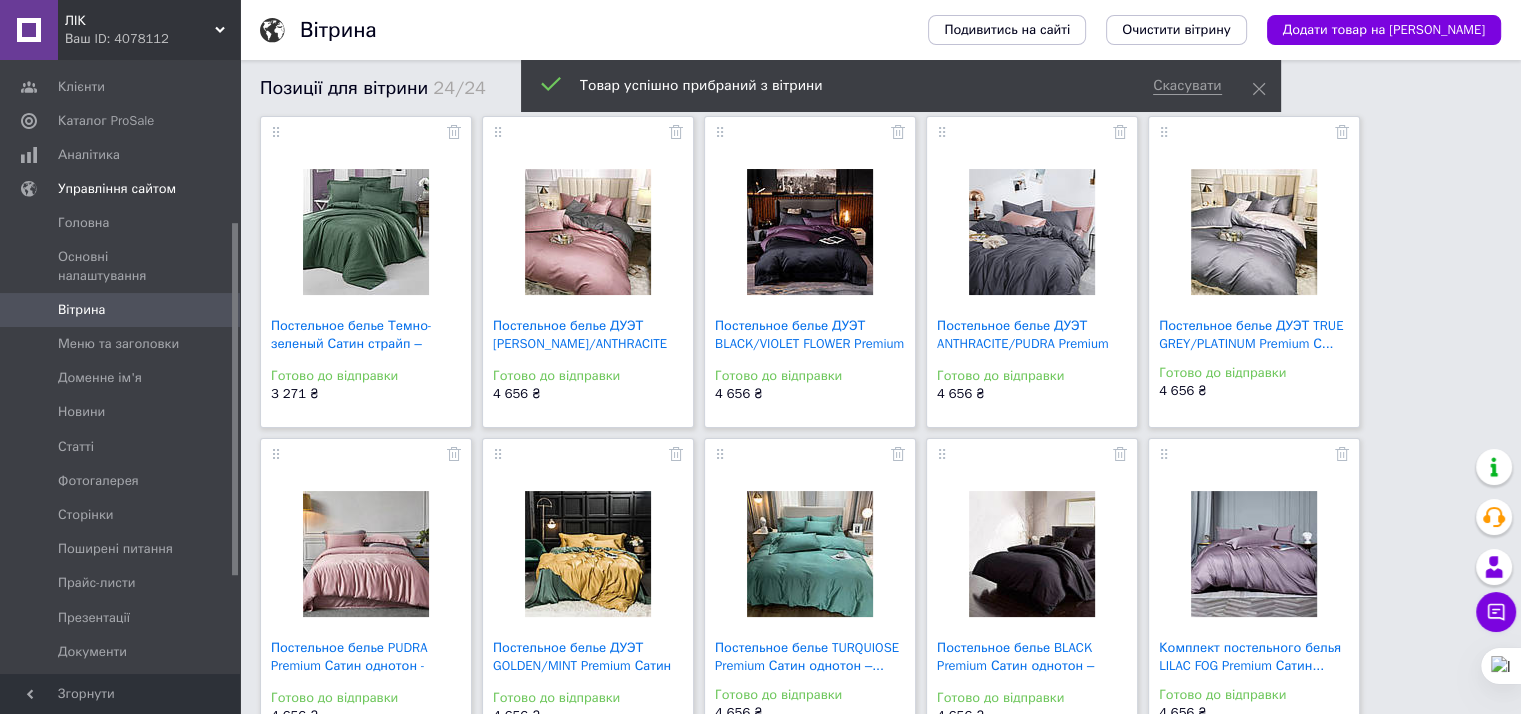 click at bounding box center [1254, 137] 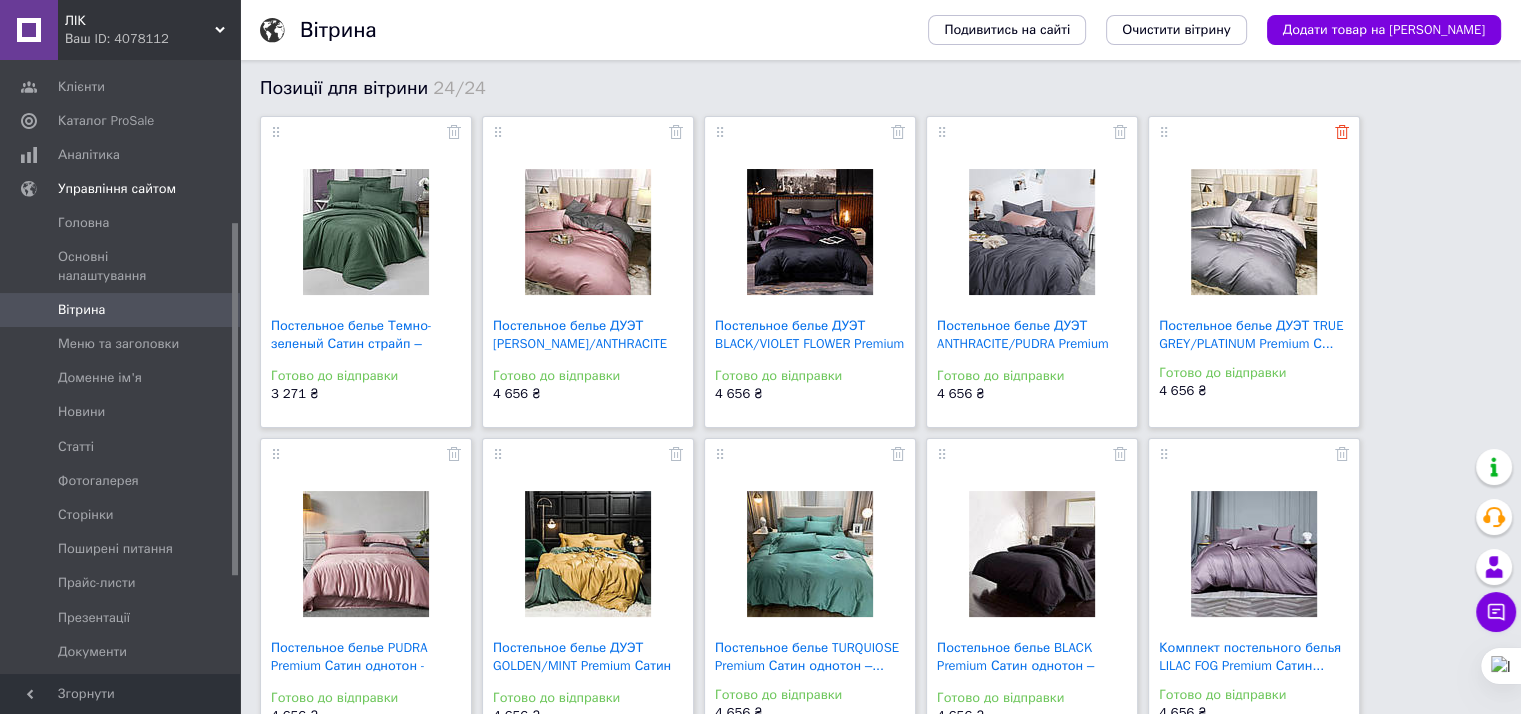 click 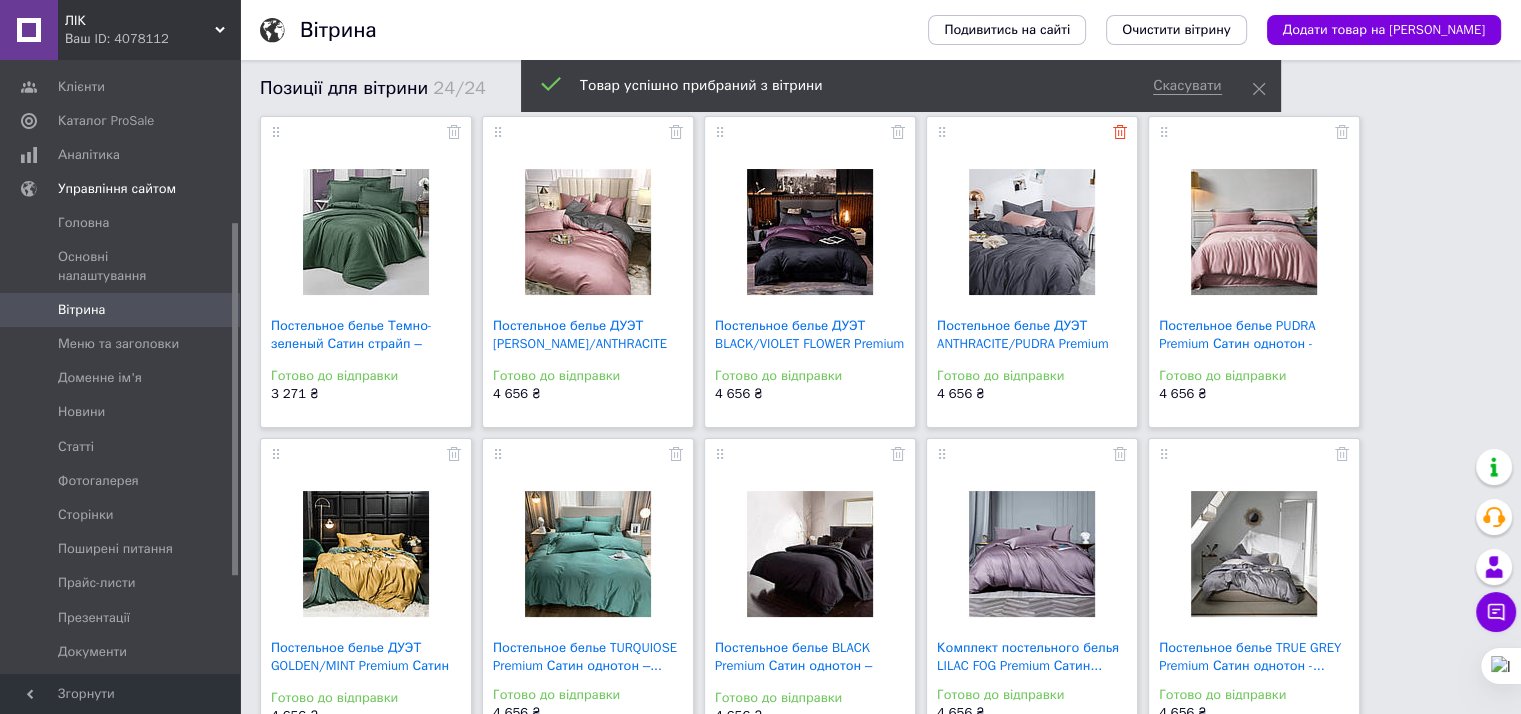 click 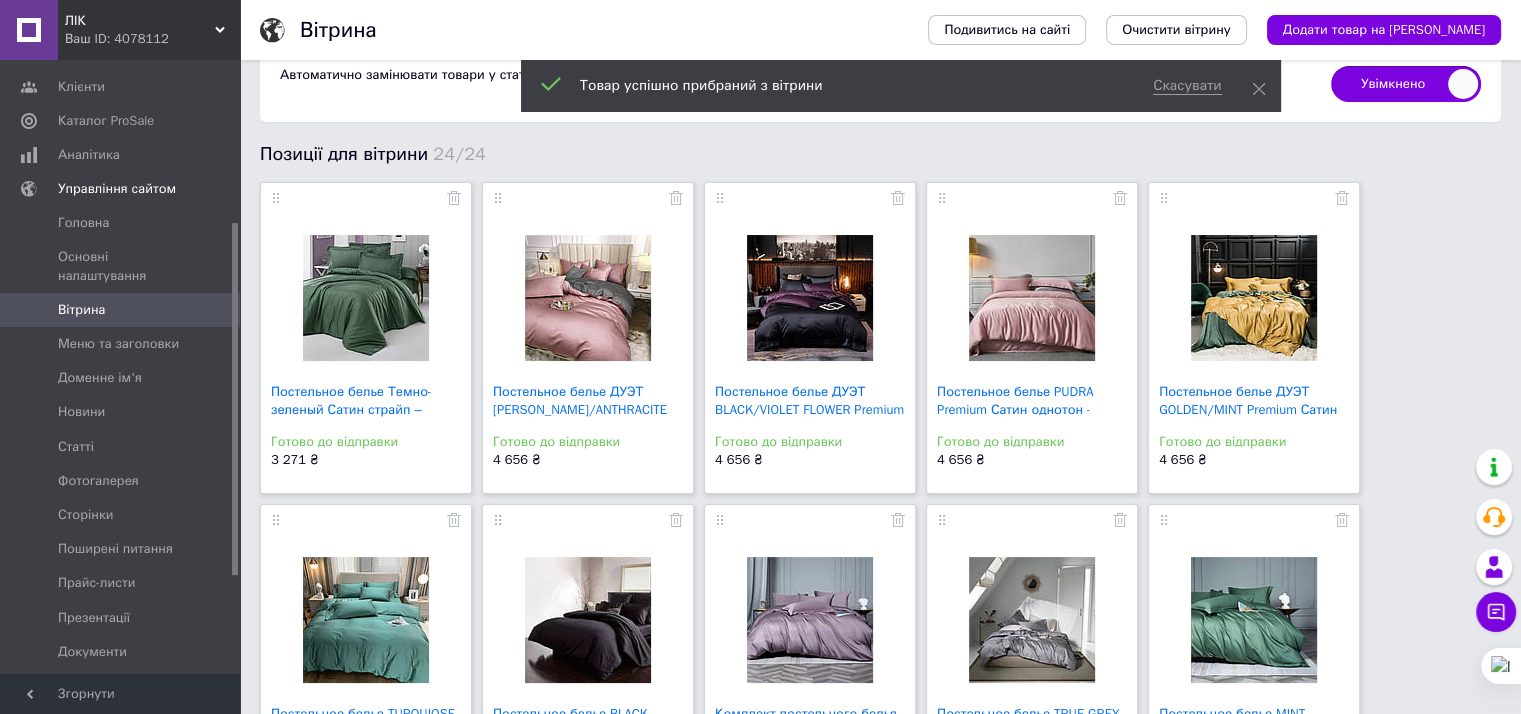 scroll, scrollTop: 0, scrollLeft: 0, axis: both 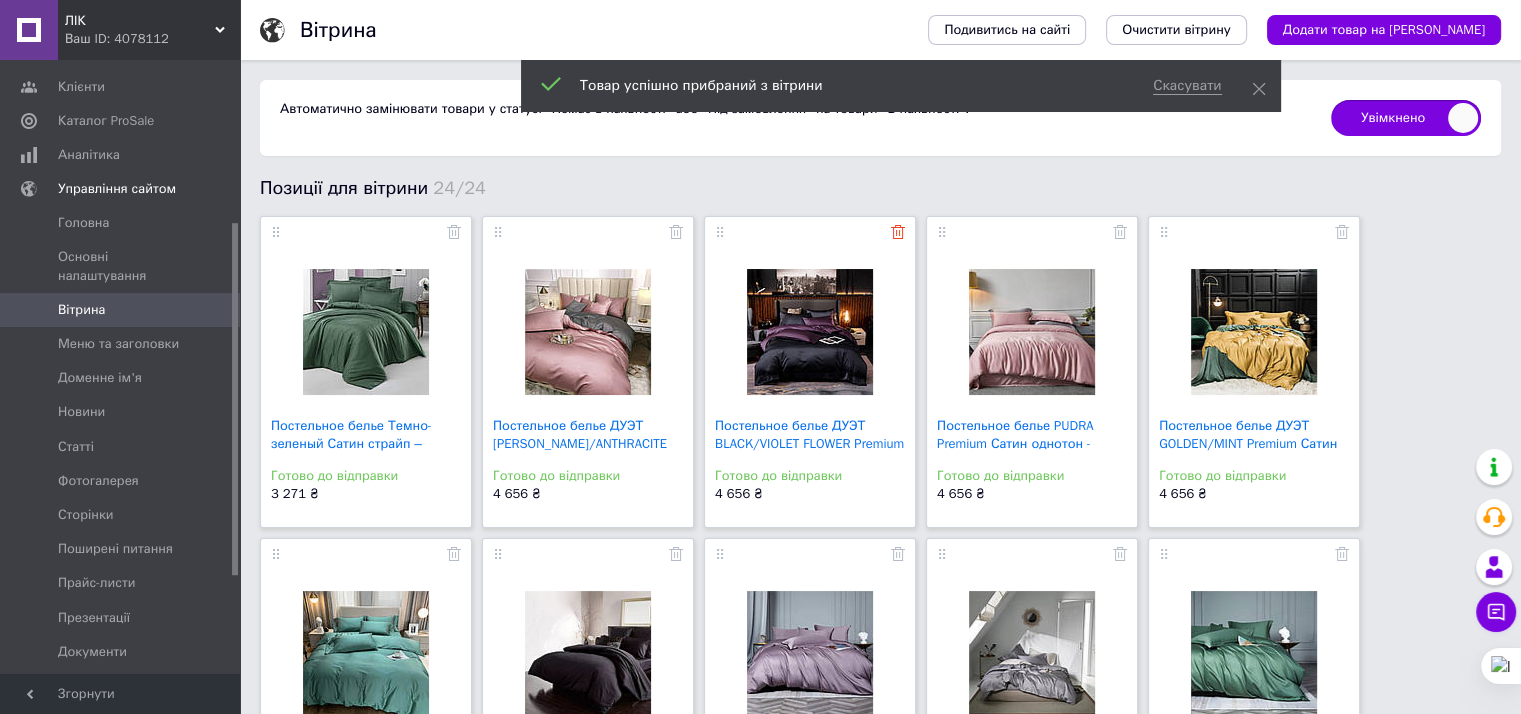 click 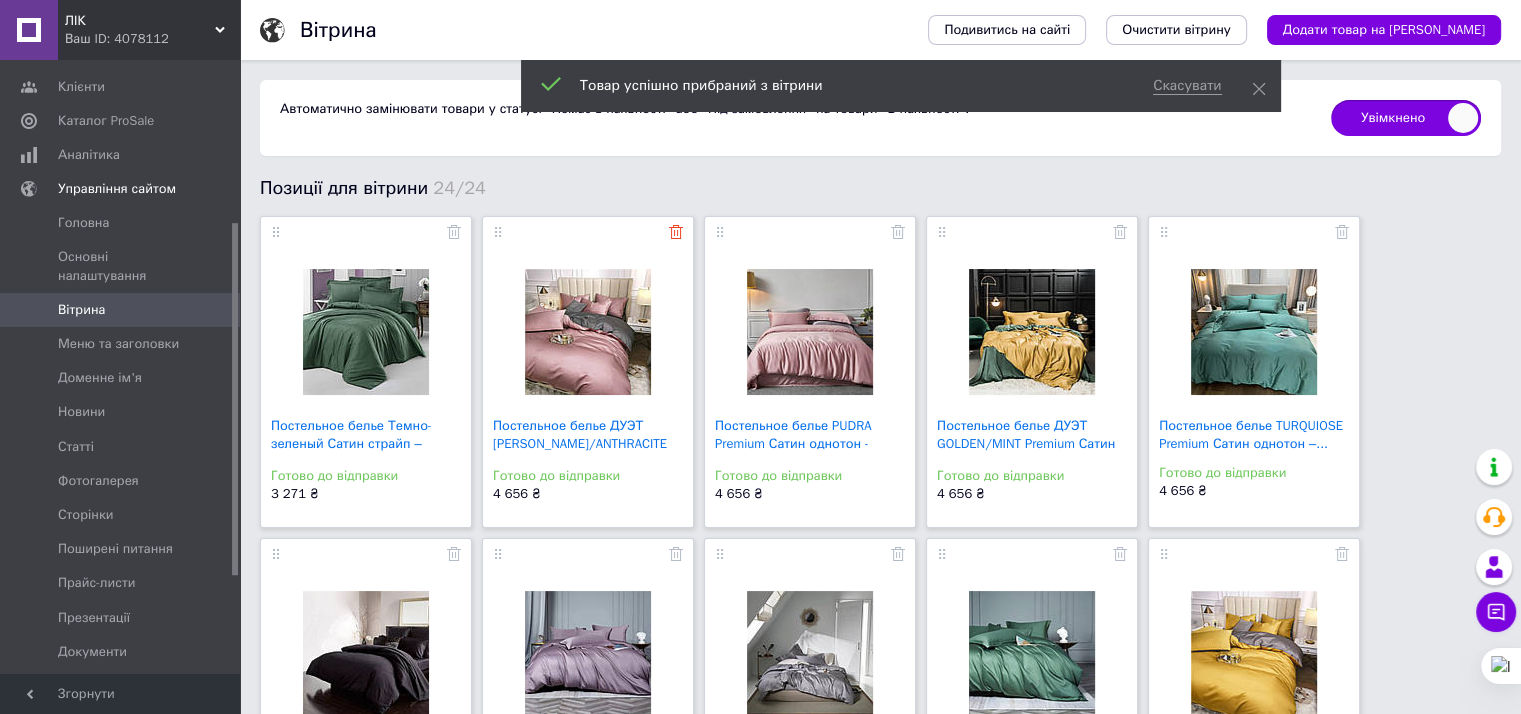 click 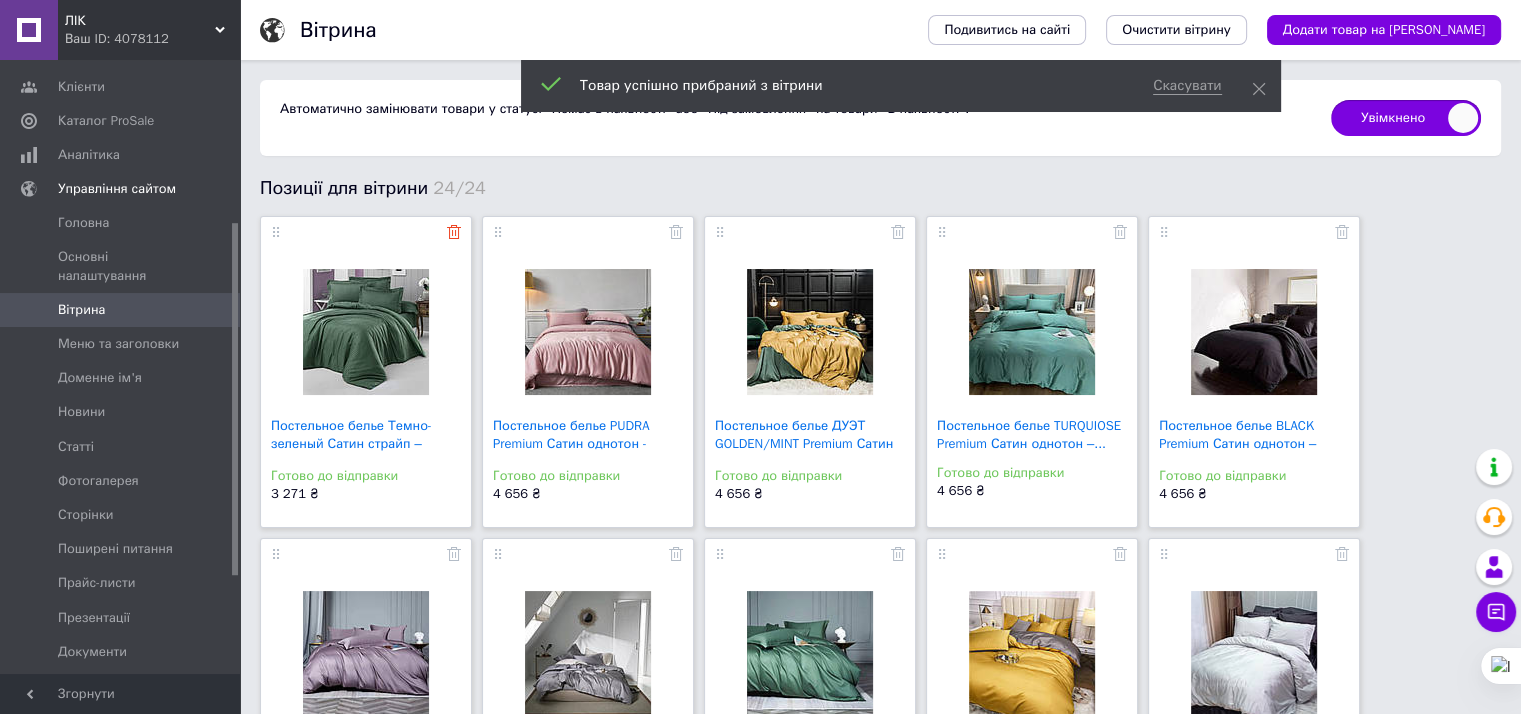 click 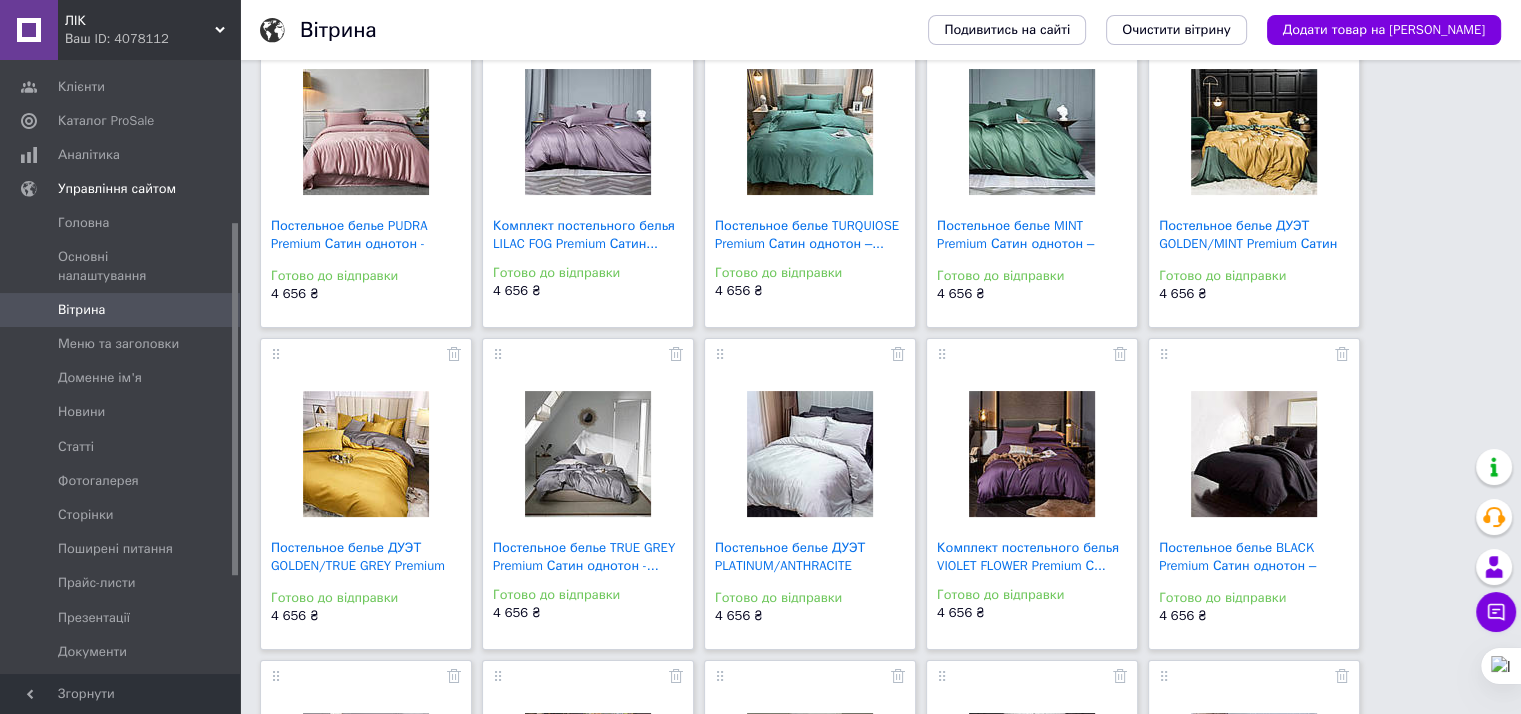 scroll, scrollTop: 400, scrollLeft: 0, axis: vertical 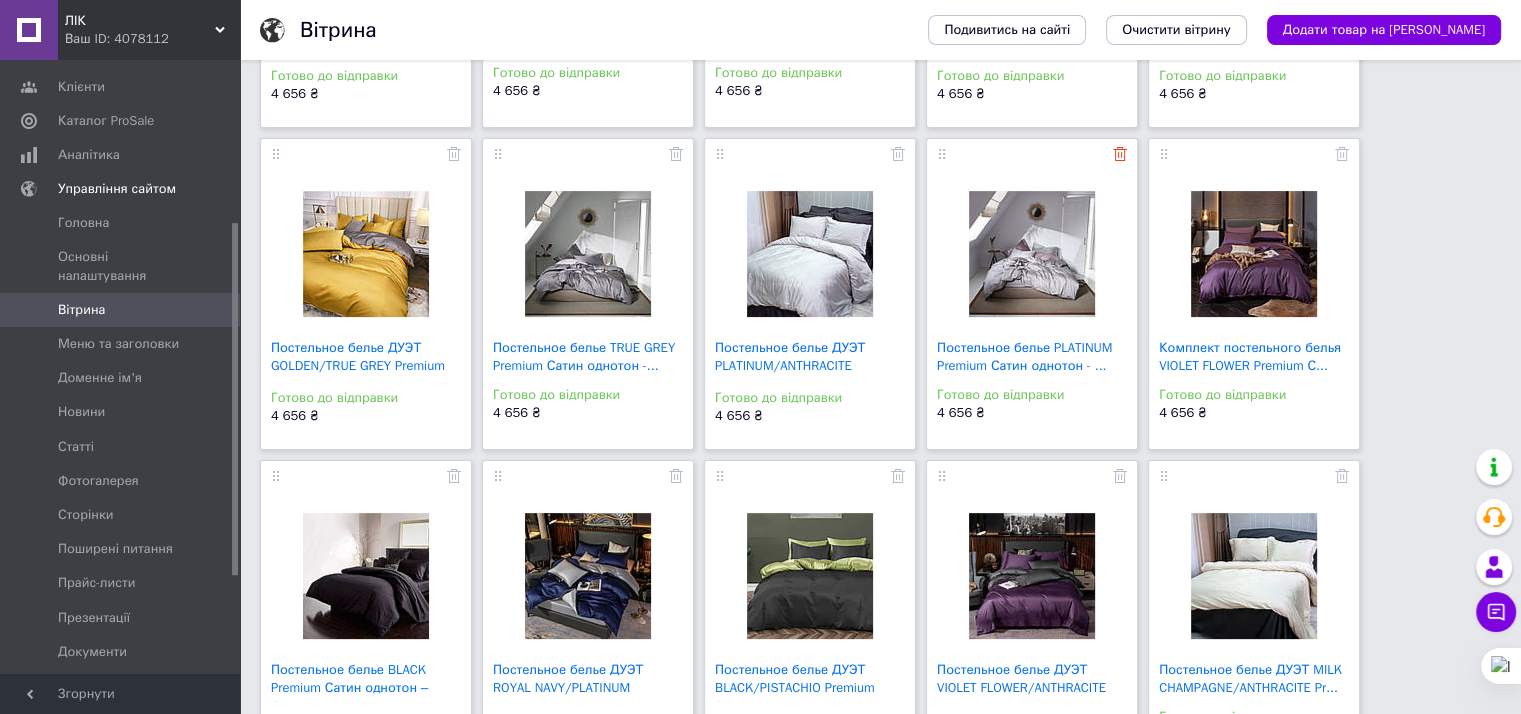 click 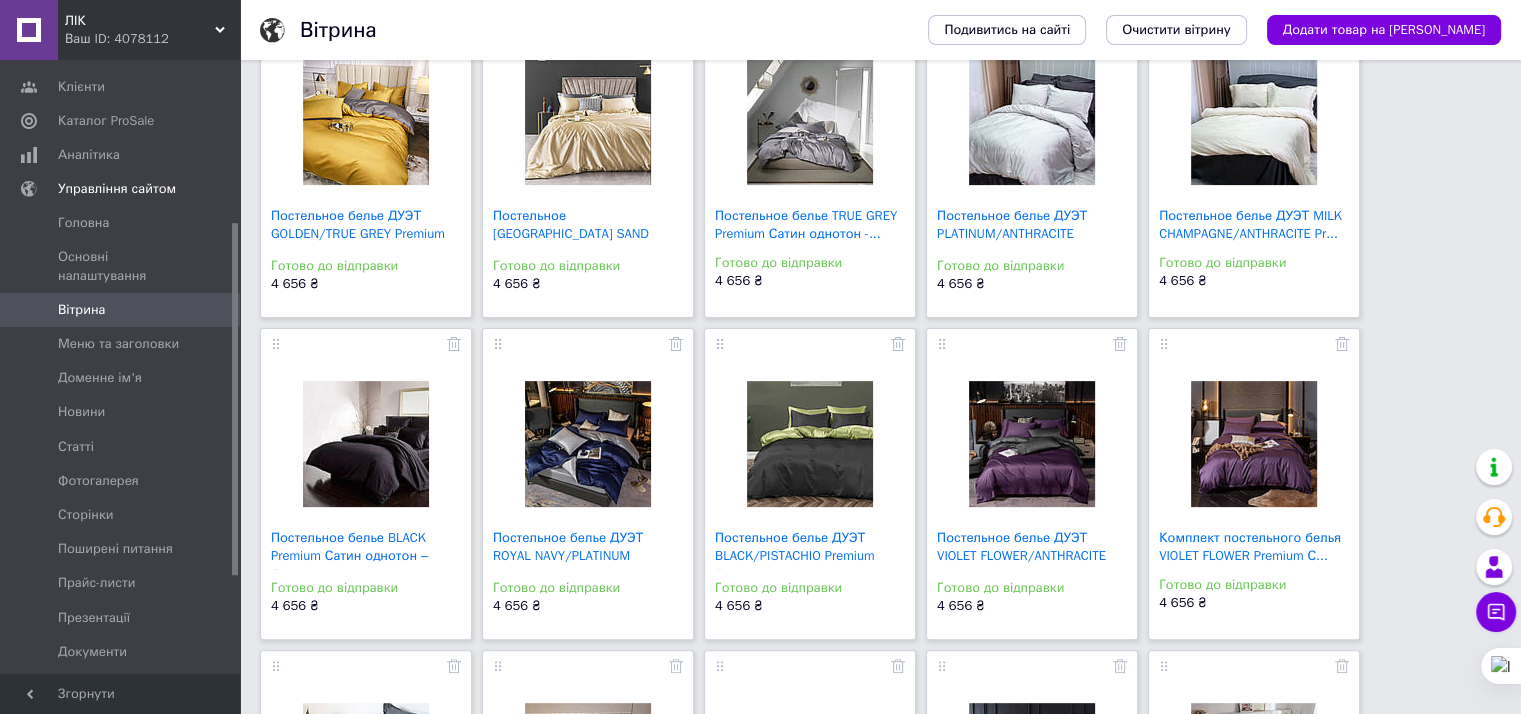 scroll, scrollTop: 500, scrollLeft: 0, axis: vertical 